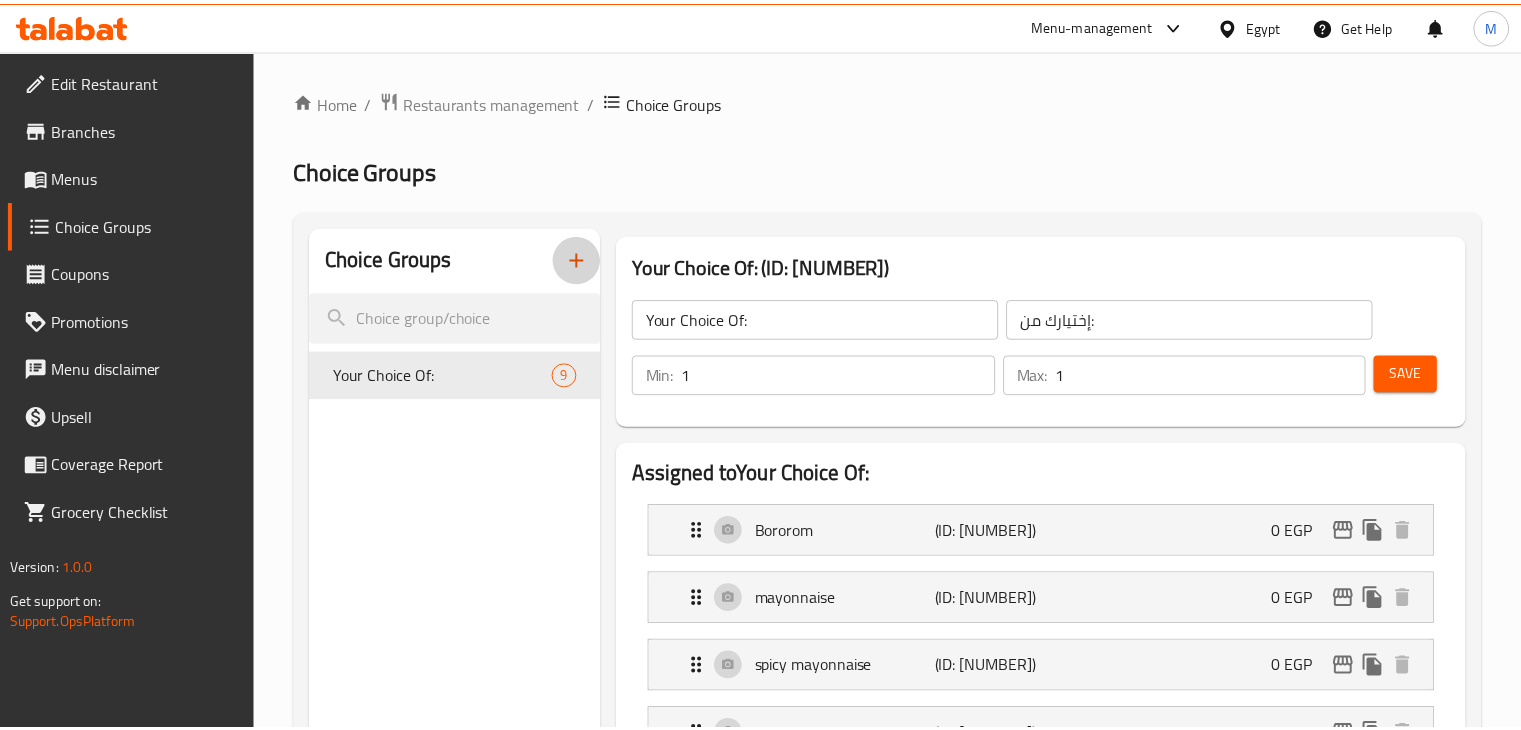 scroll, scrollTop: 0, scrollLeft: 0, axis: both 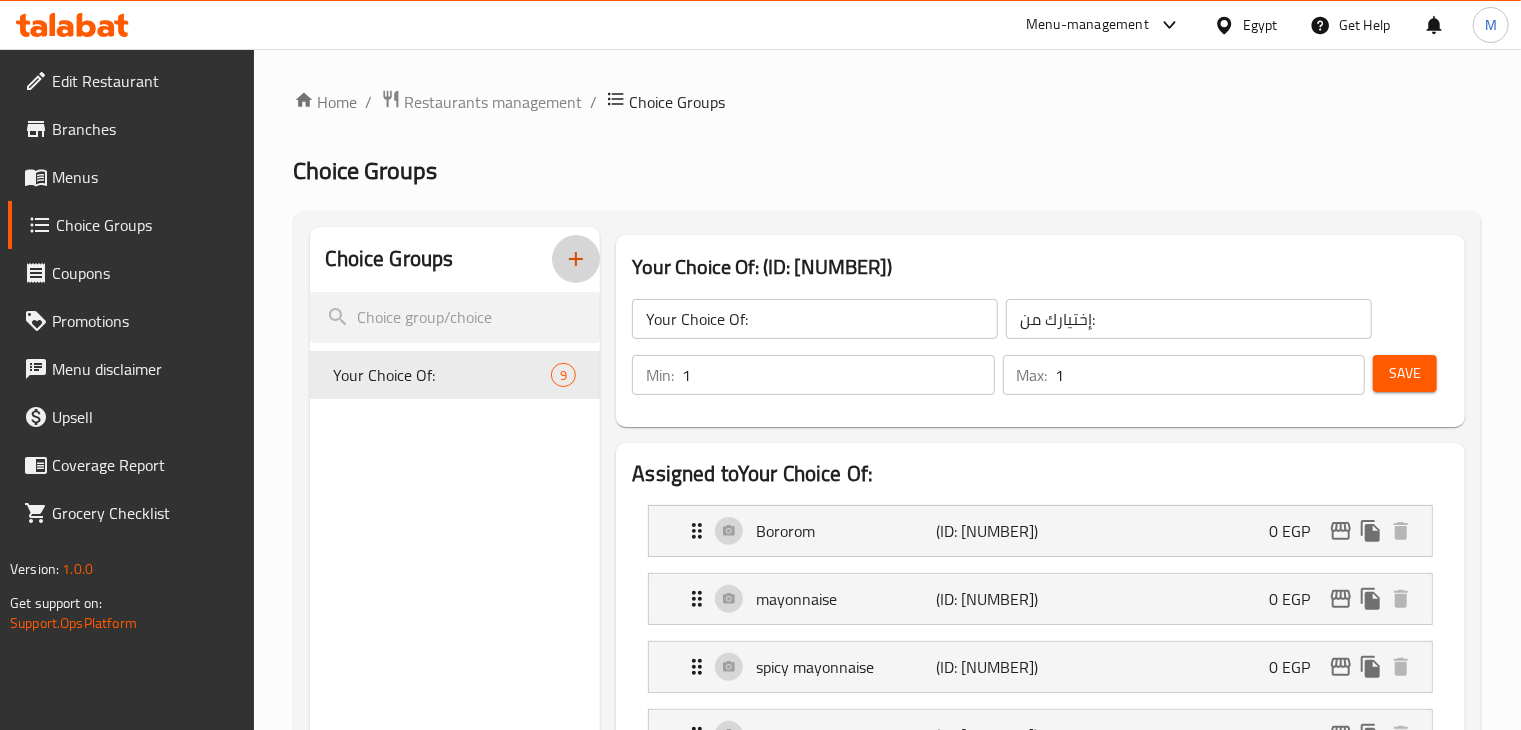 click 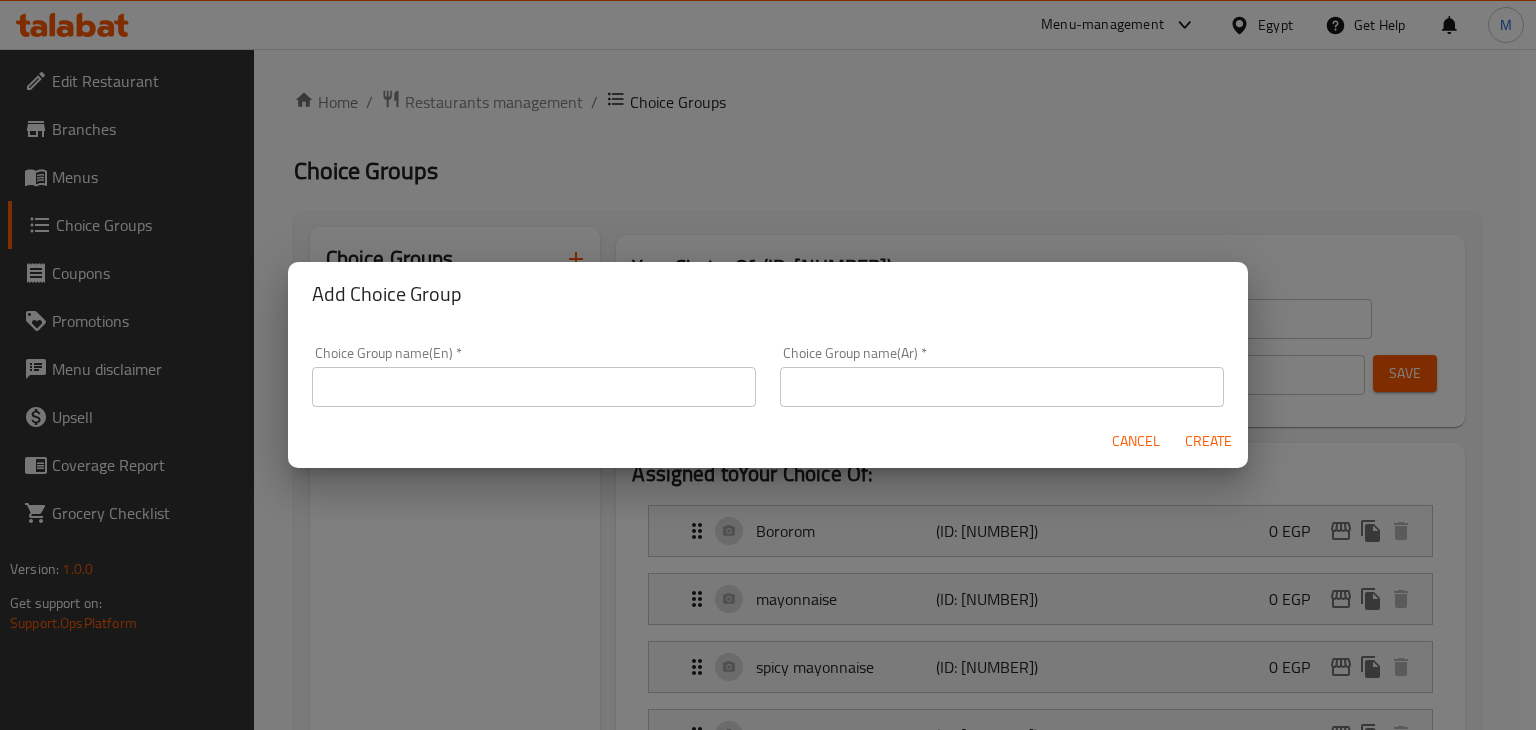 click at bounding box center (534, 387) 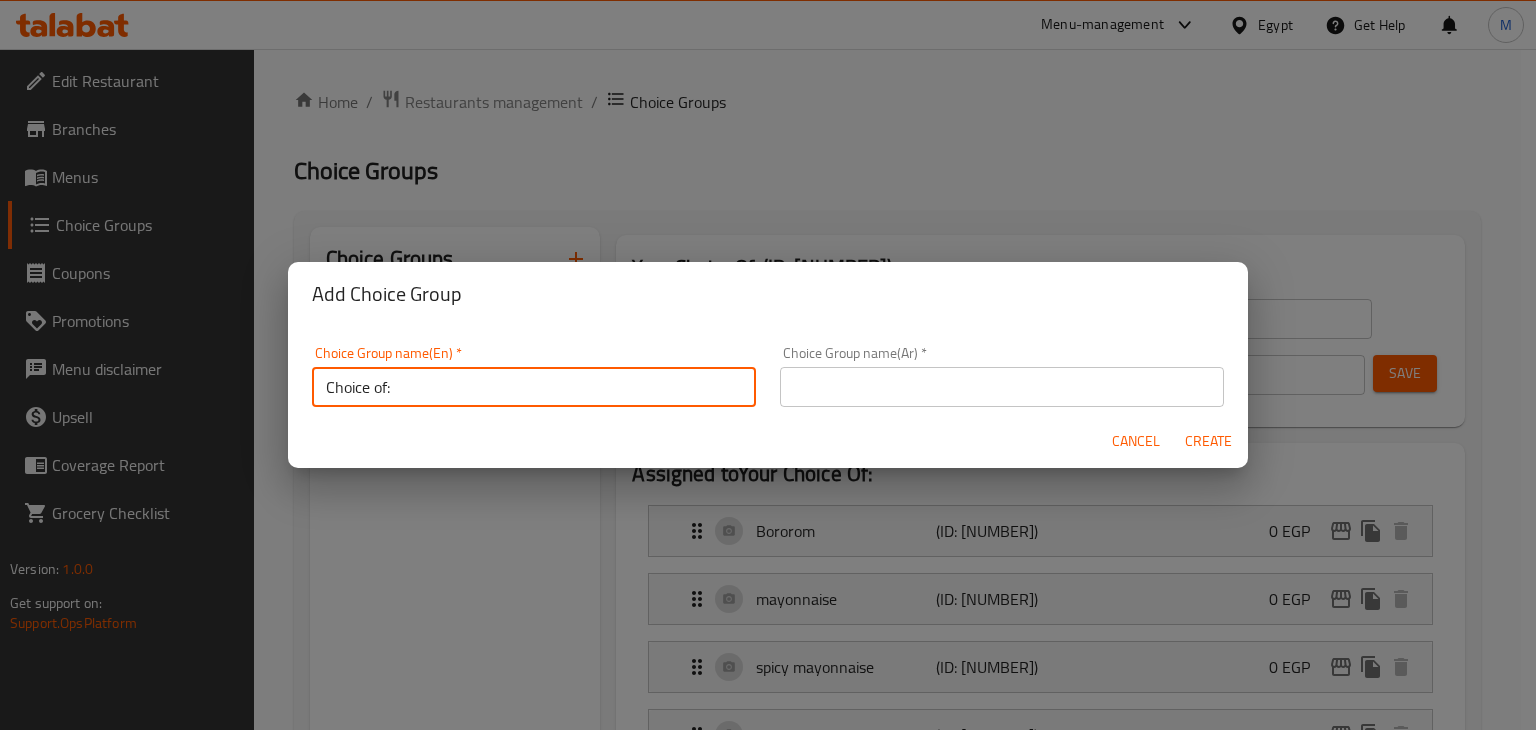 type on "Choice of:" 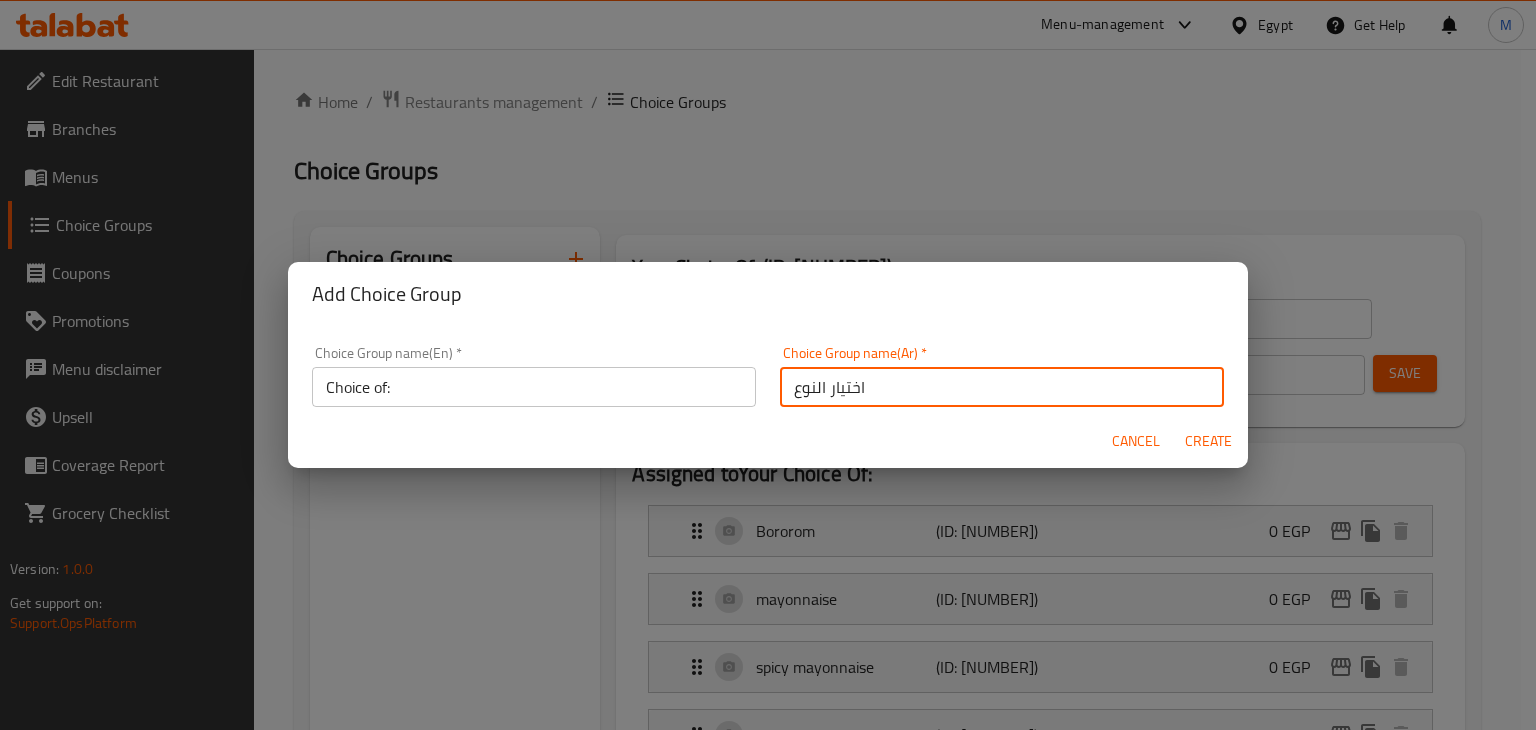 type on "اختيار النوع" 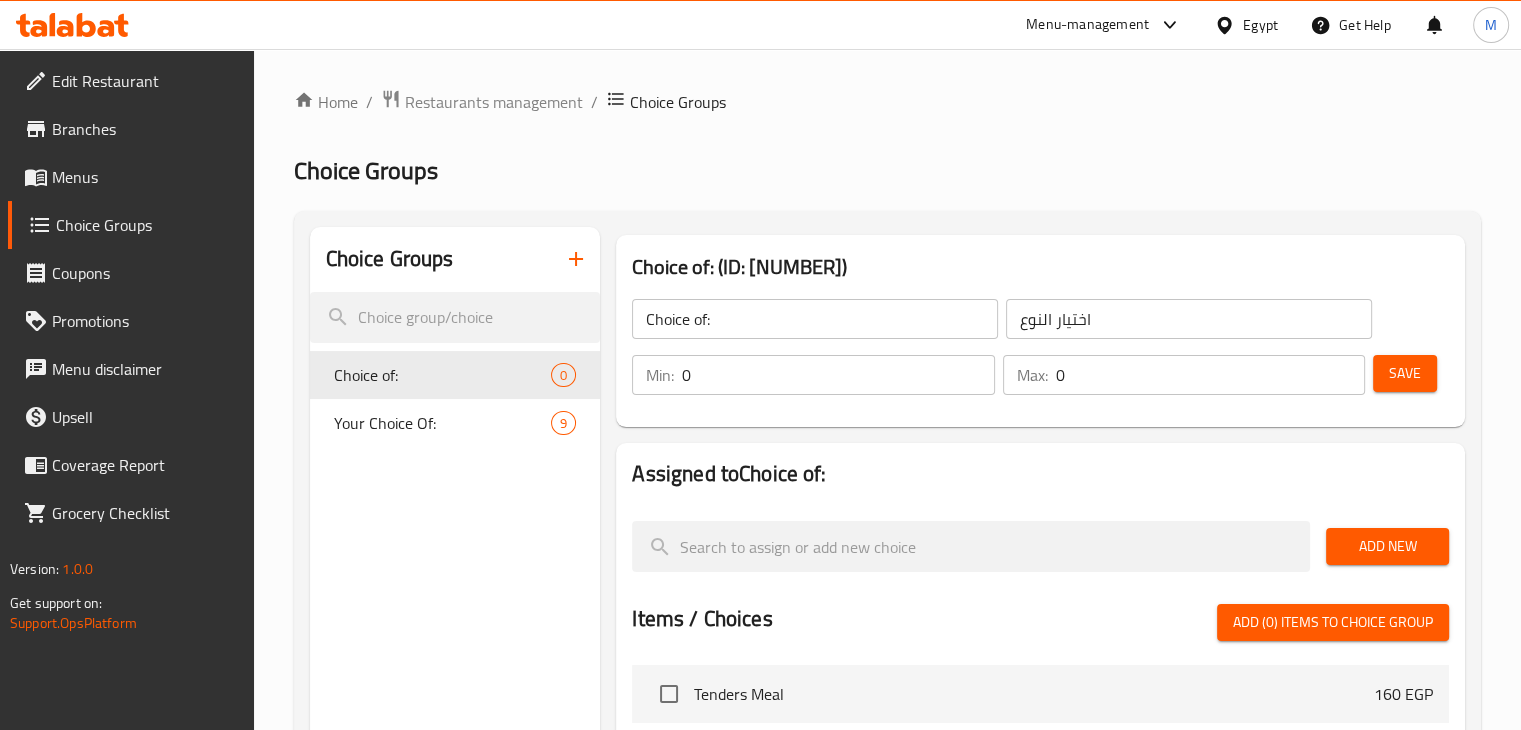 click on "0" at bounding box center [1210, 375] 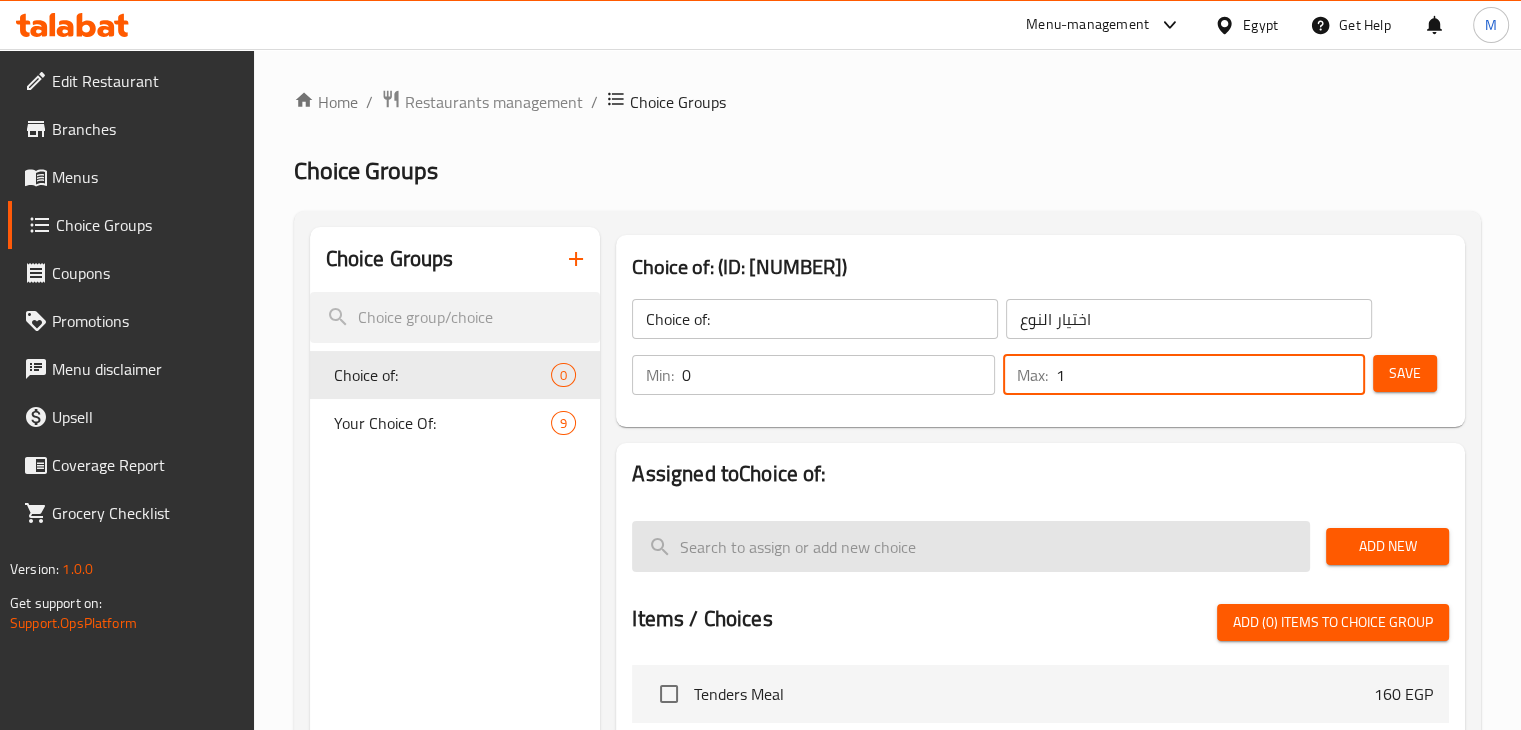 type on "1" 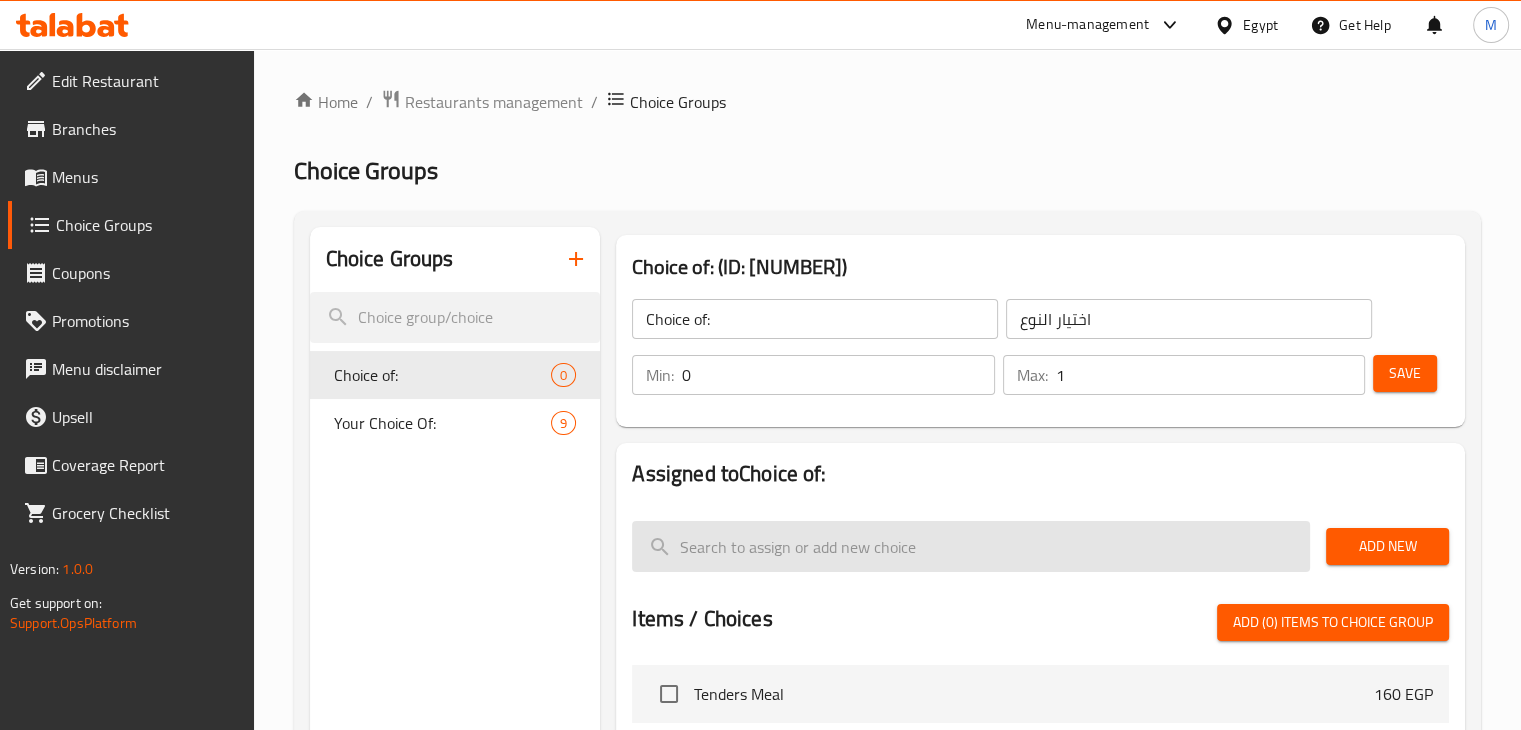 click at bounding box center [971, 546] 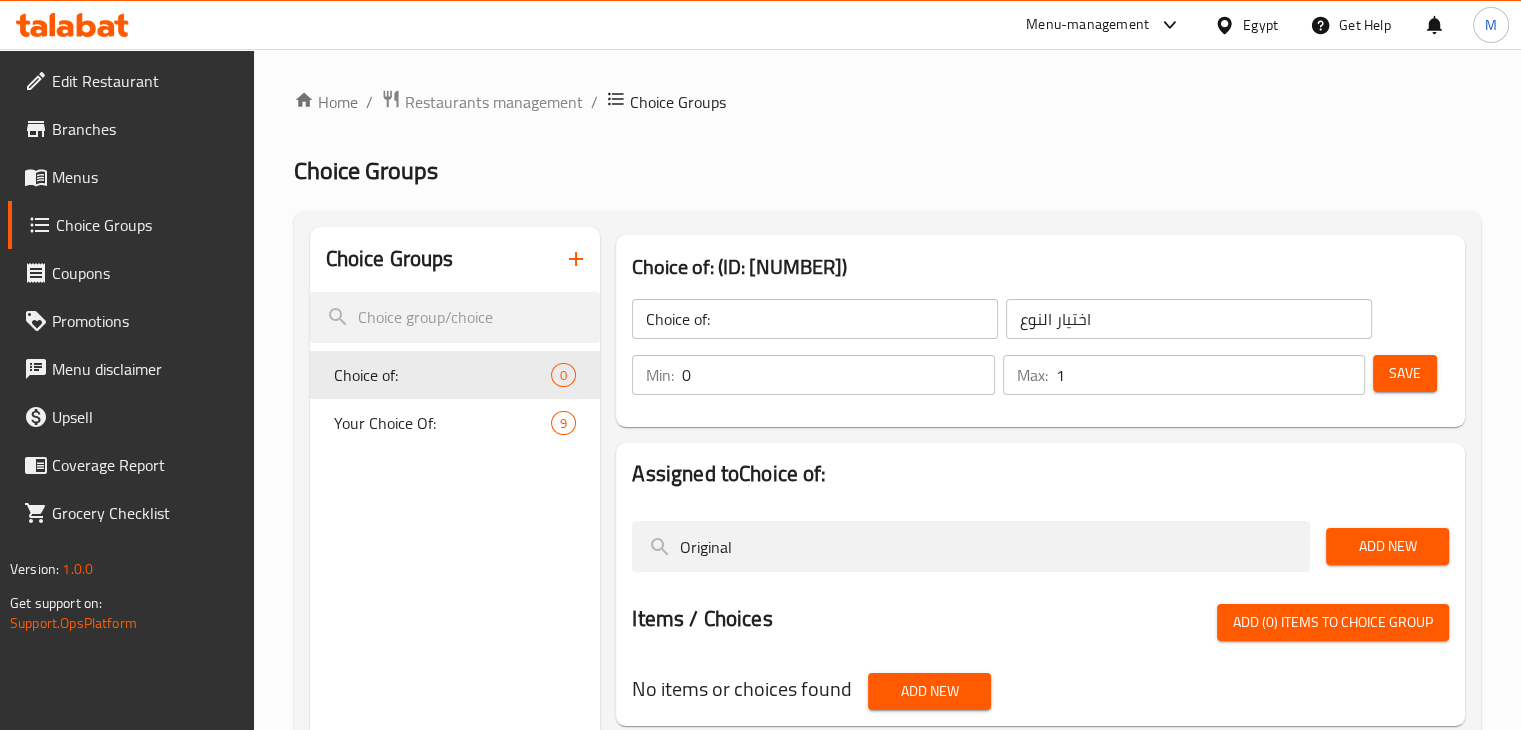 type on "Original" 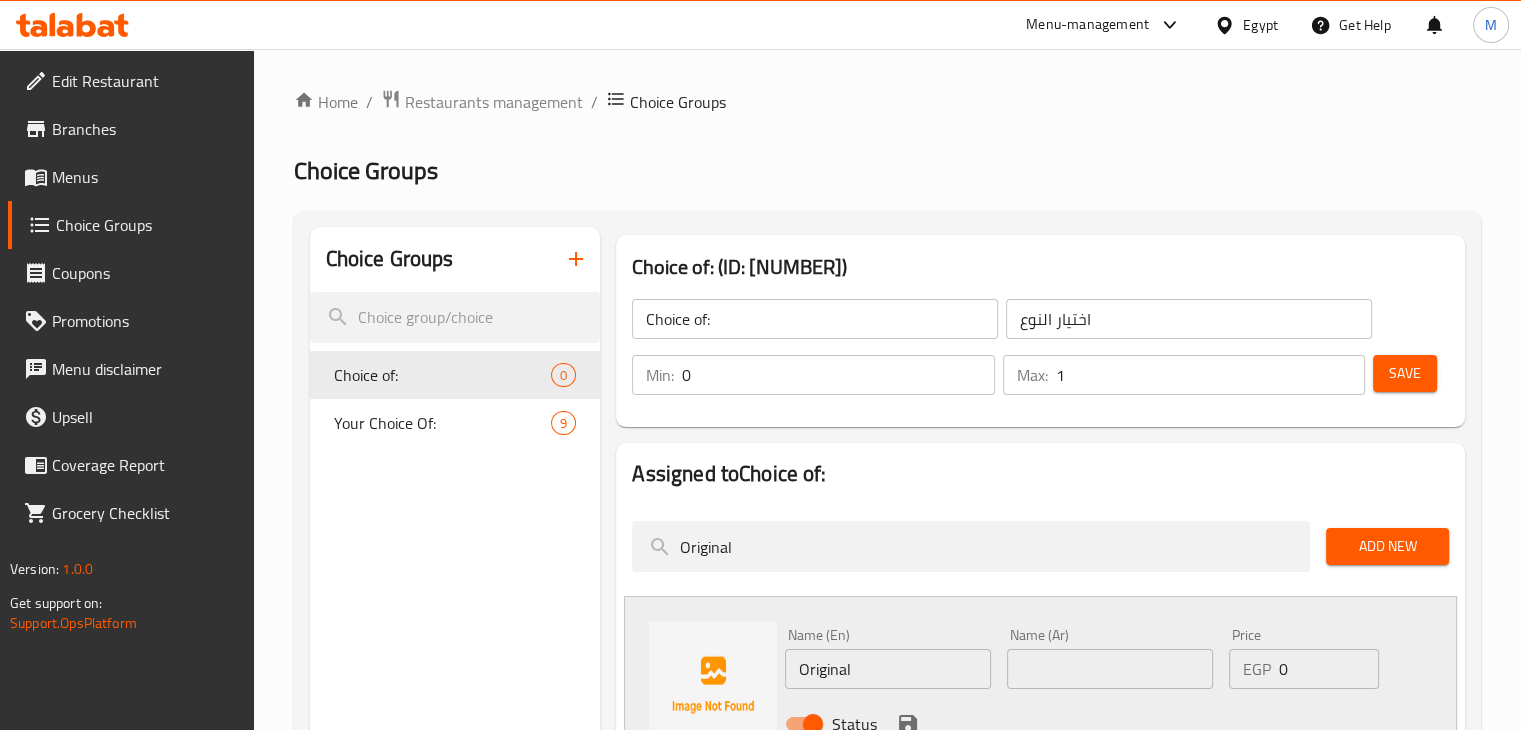 click at bounding box center (1110, 669) 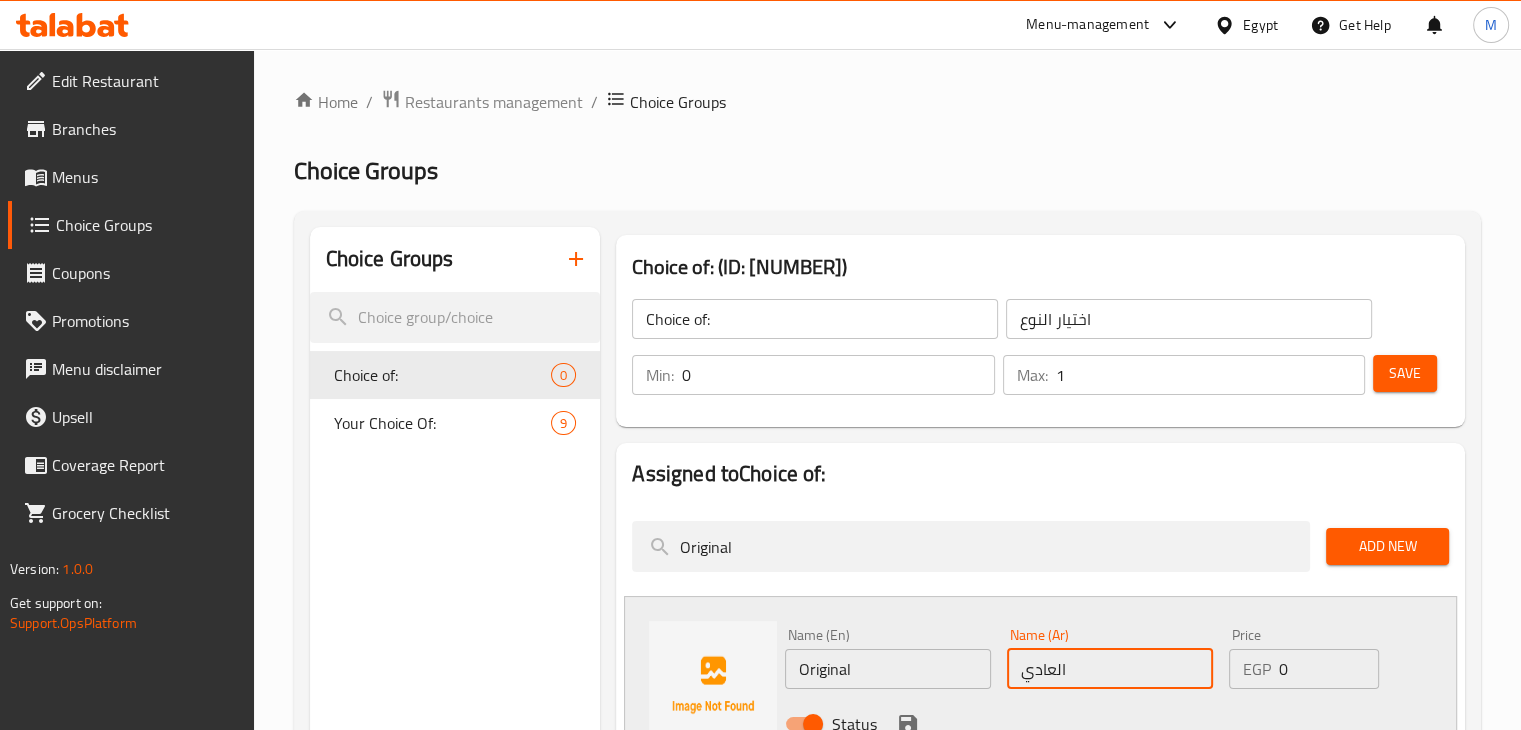 scroll, scrollTop: 162, scrollLeft: 0, axis: vertical 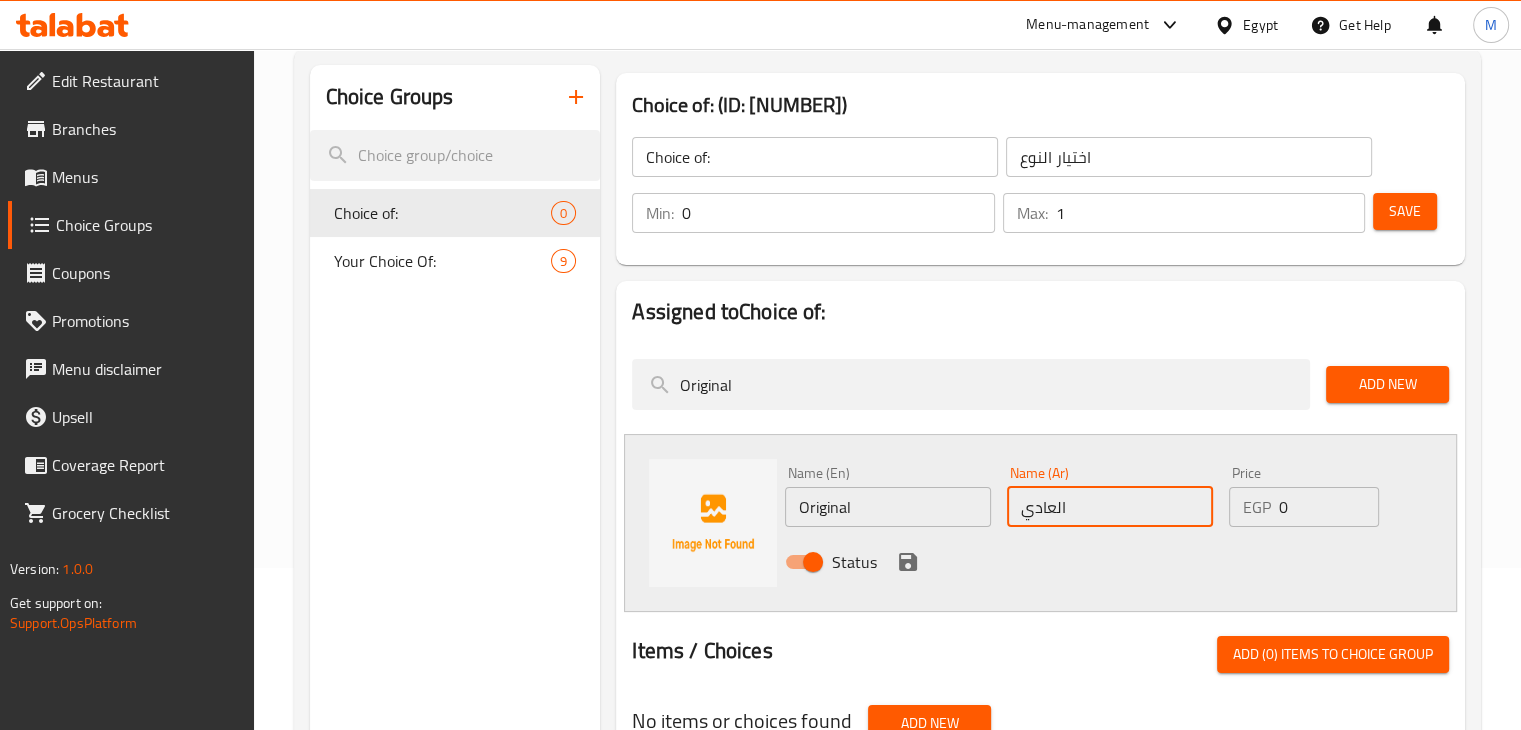 type on "العادي" 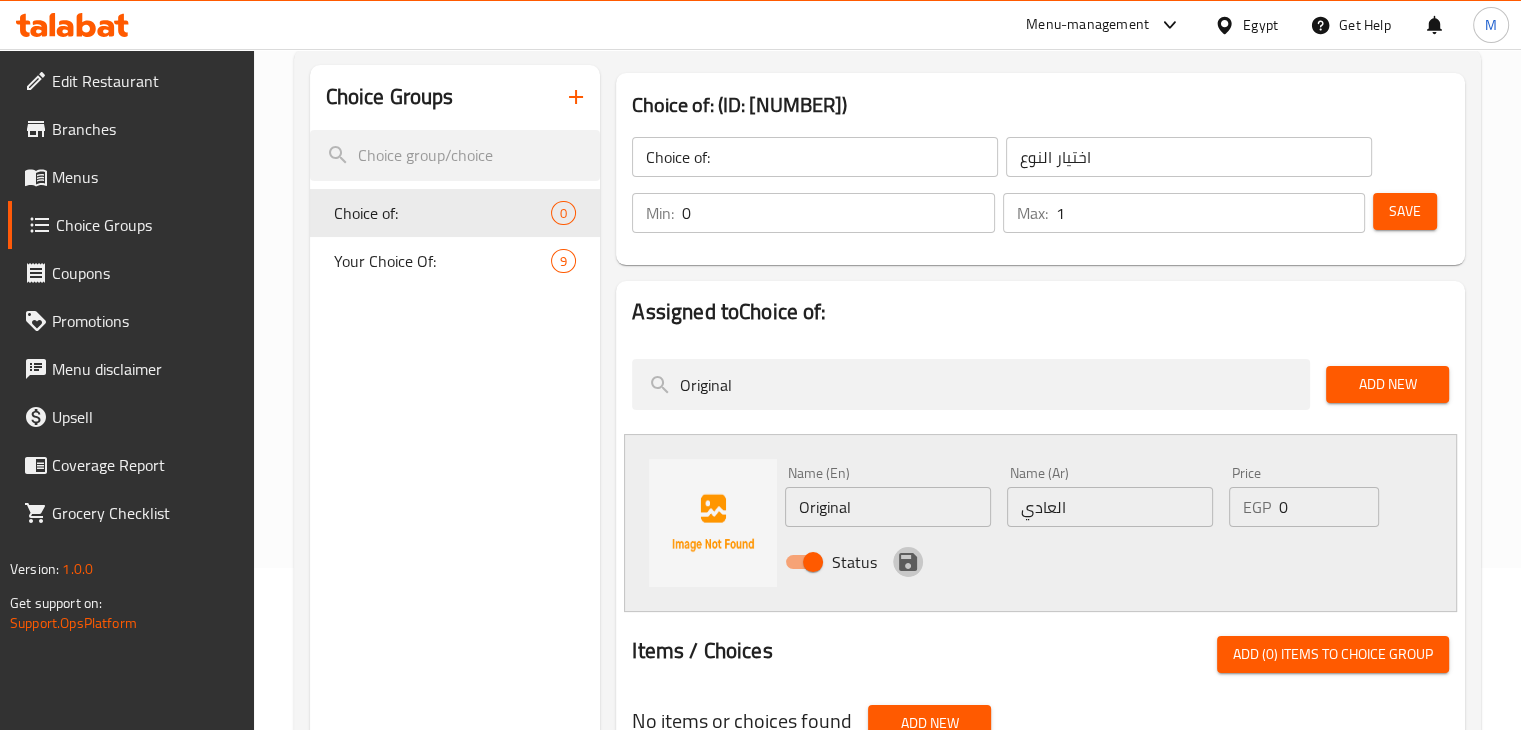 click 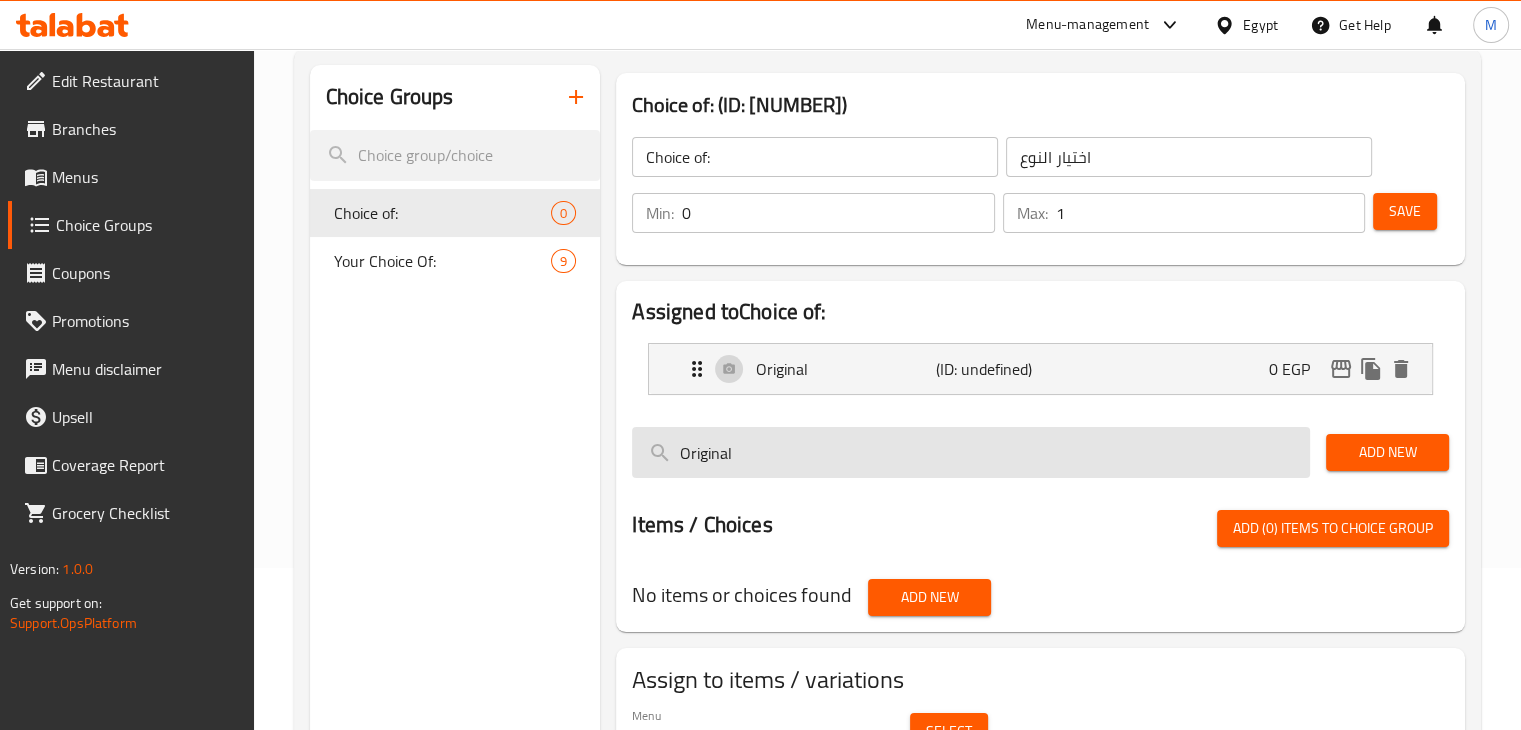 click on "Original" at bounding box center (971, 452) 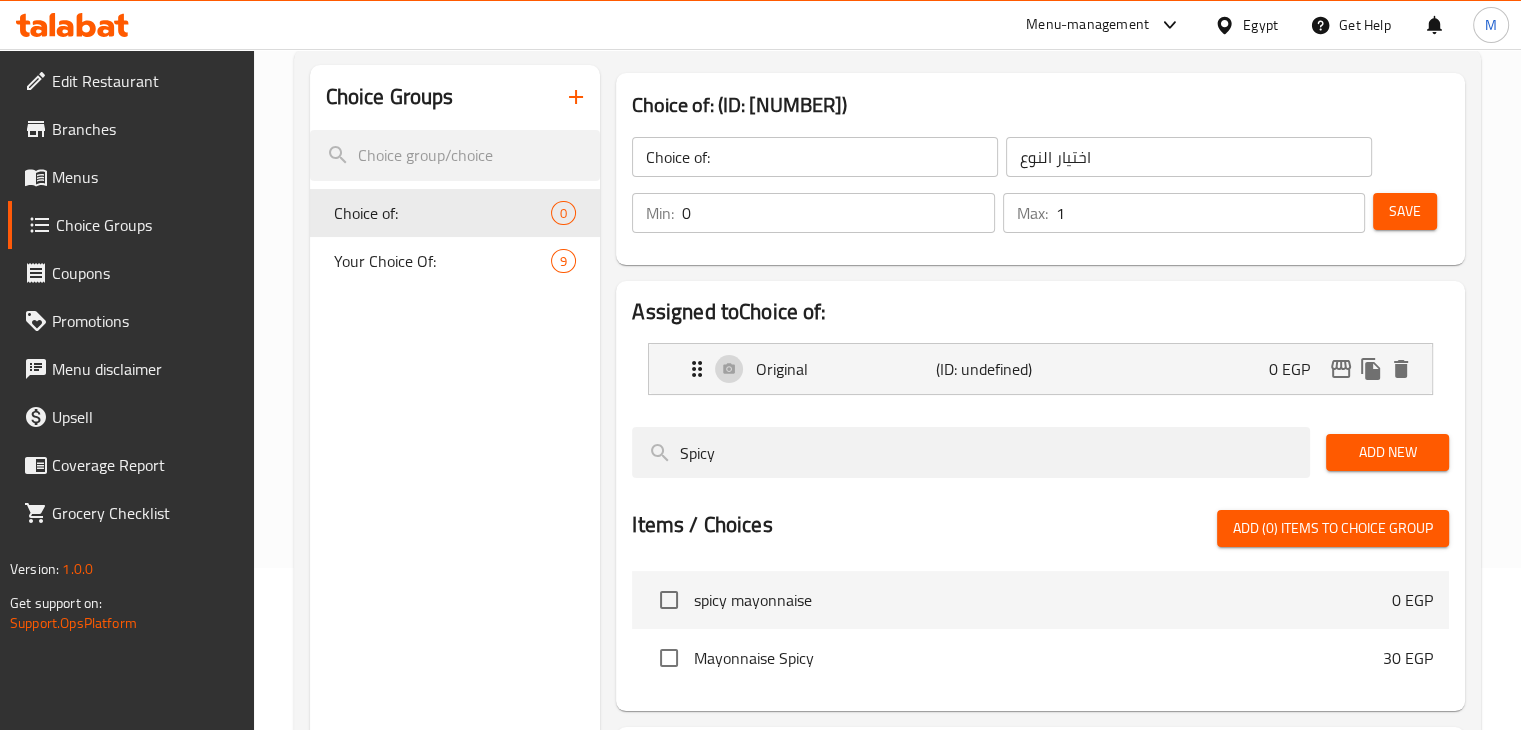type on "Spicy" 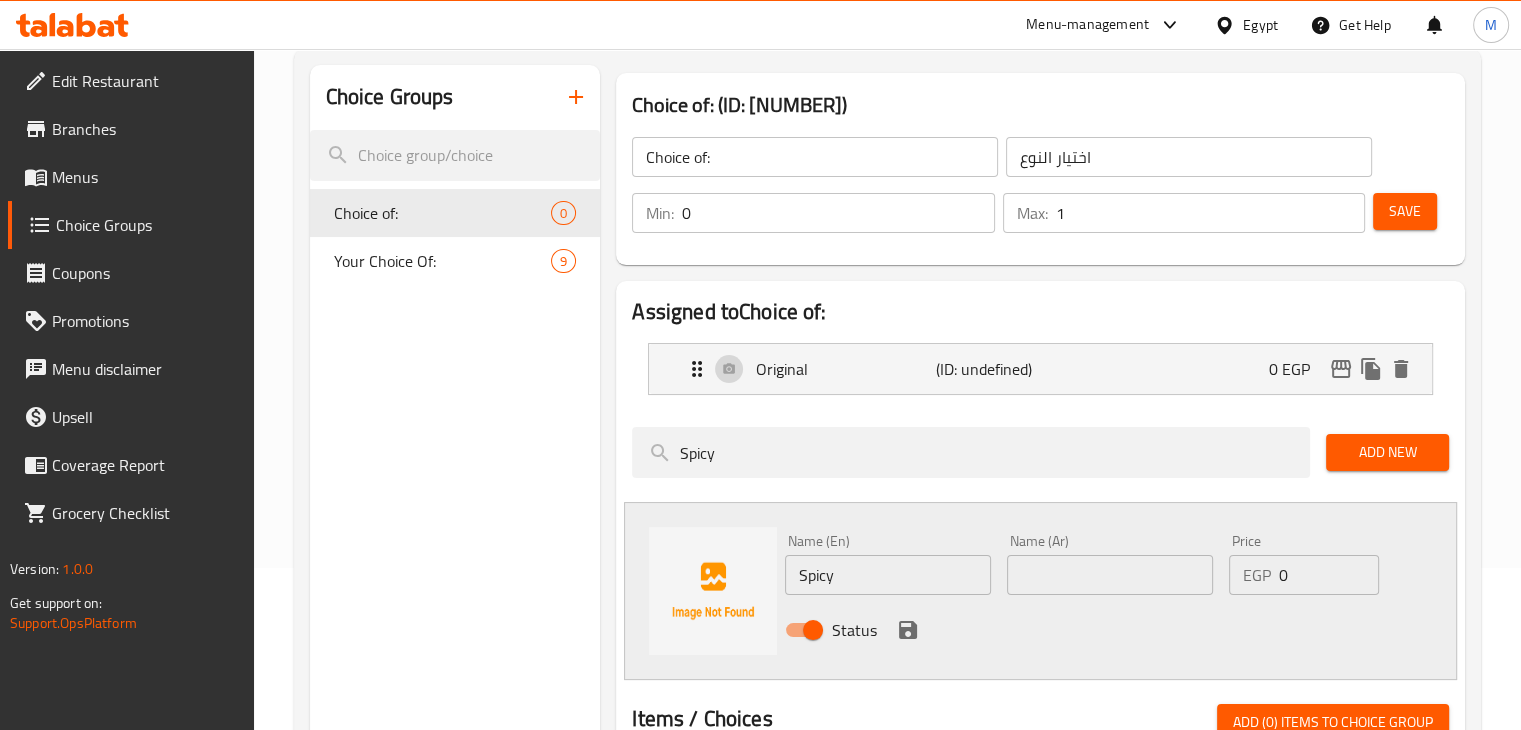 click at bounding box center [1110, 575] 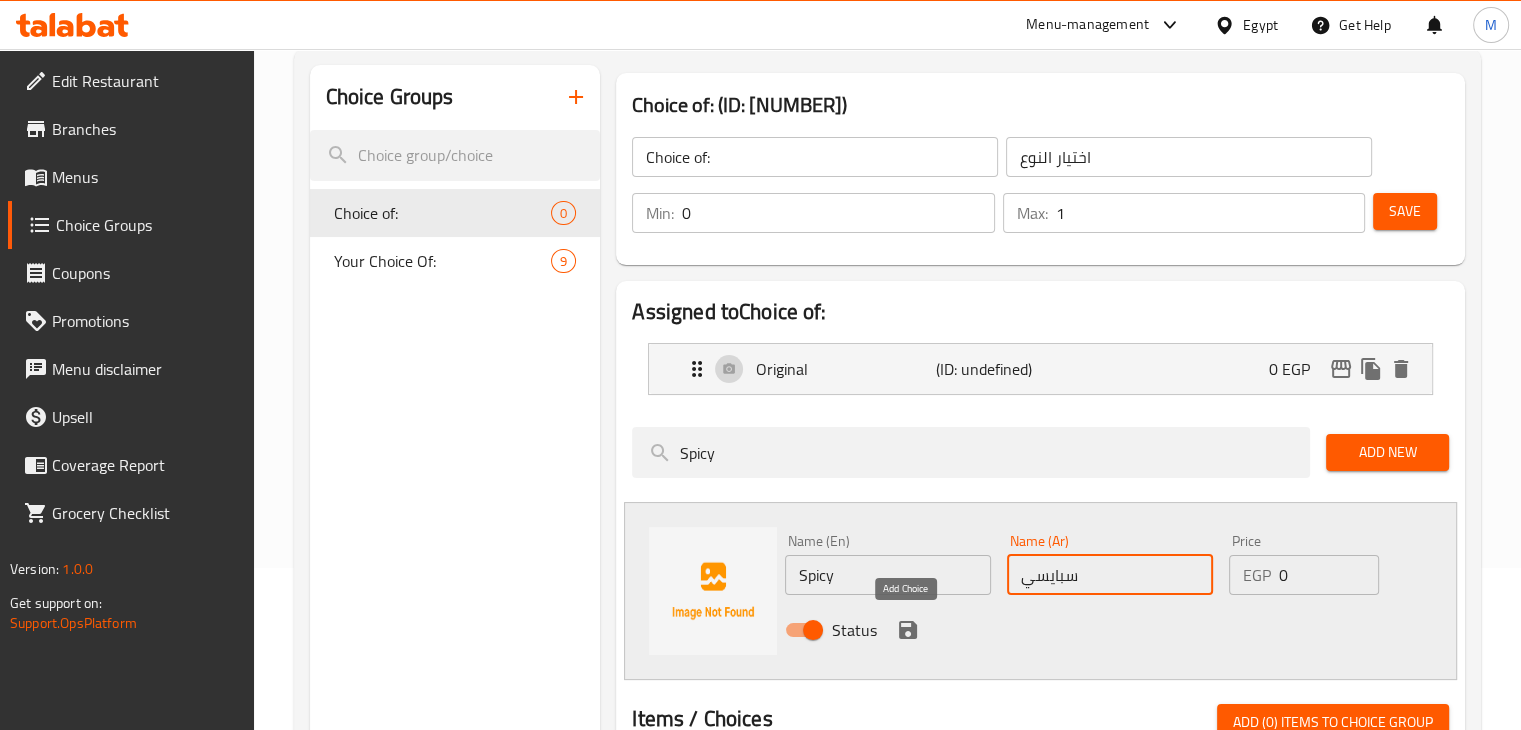 type on "سبايسي" 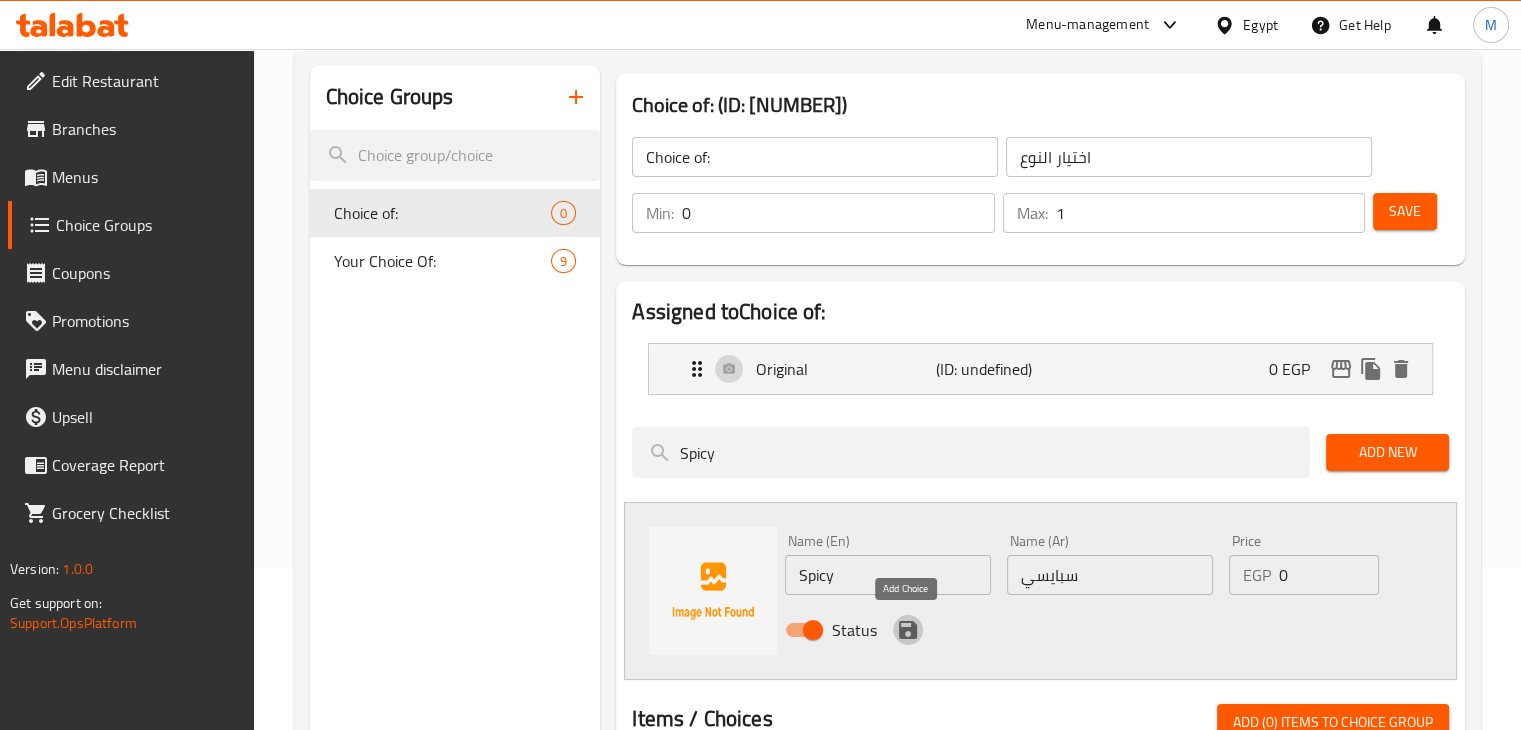 click 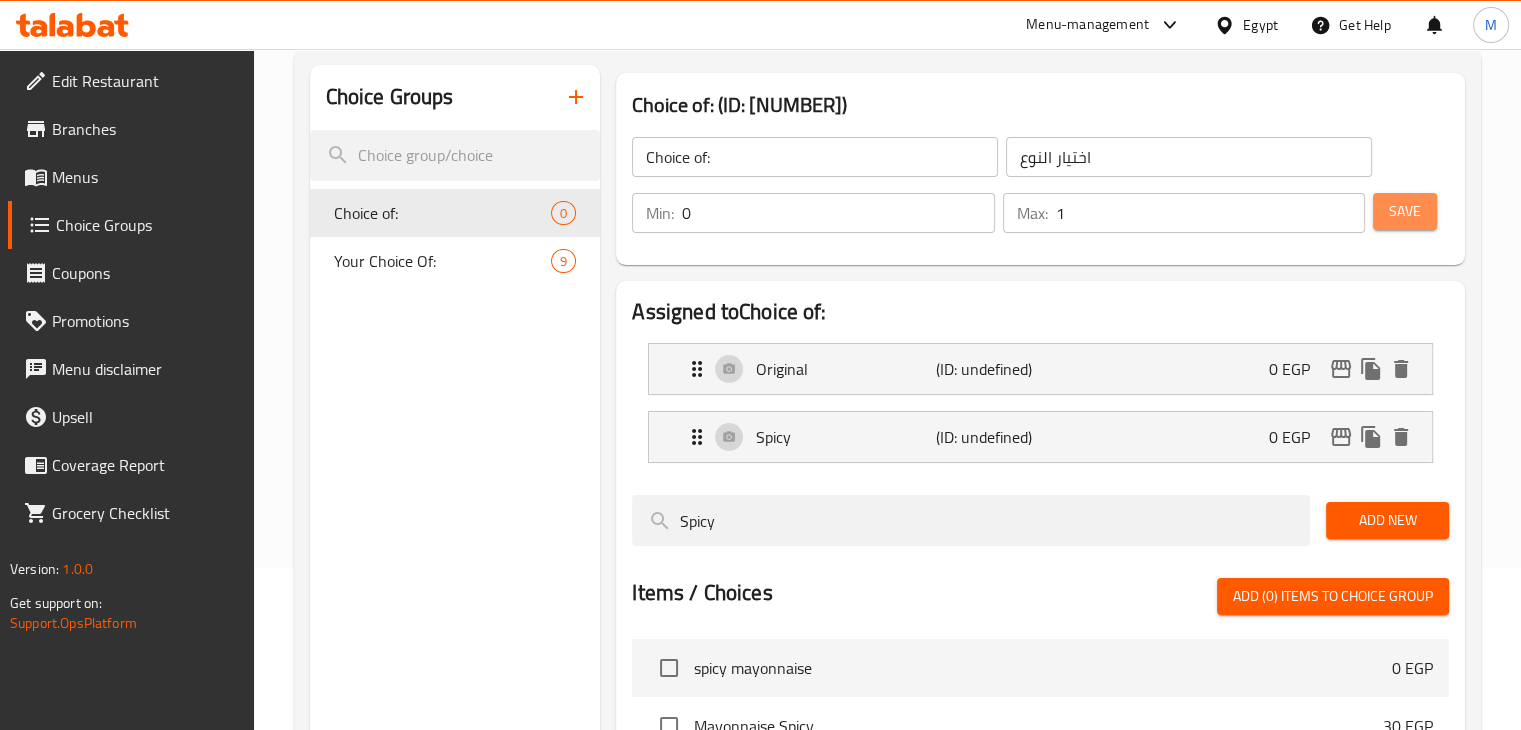click on "Save" at bounding box center (1405, 211) 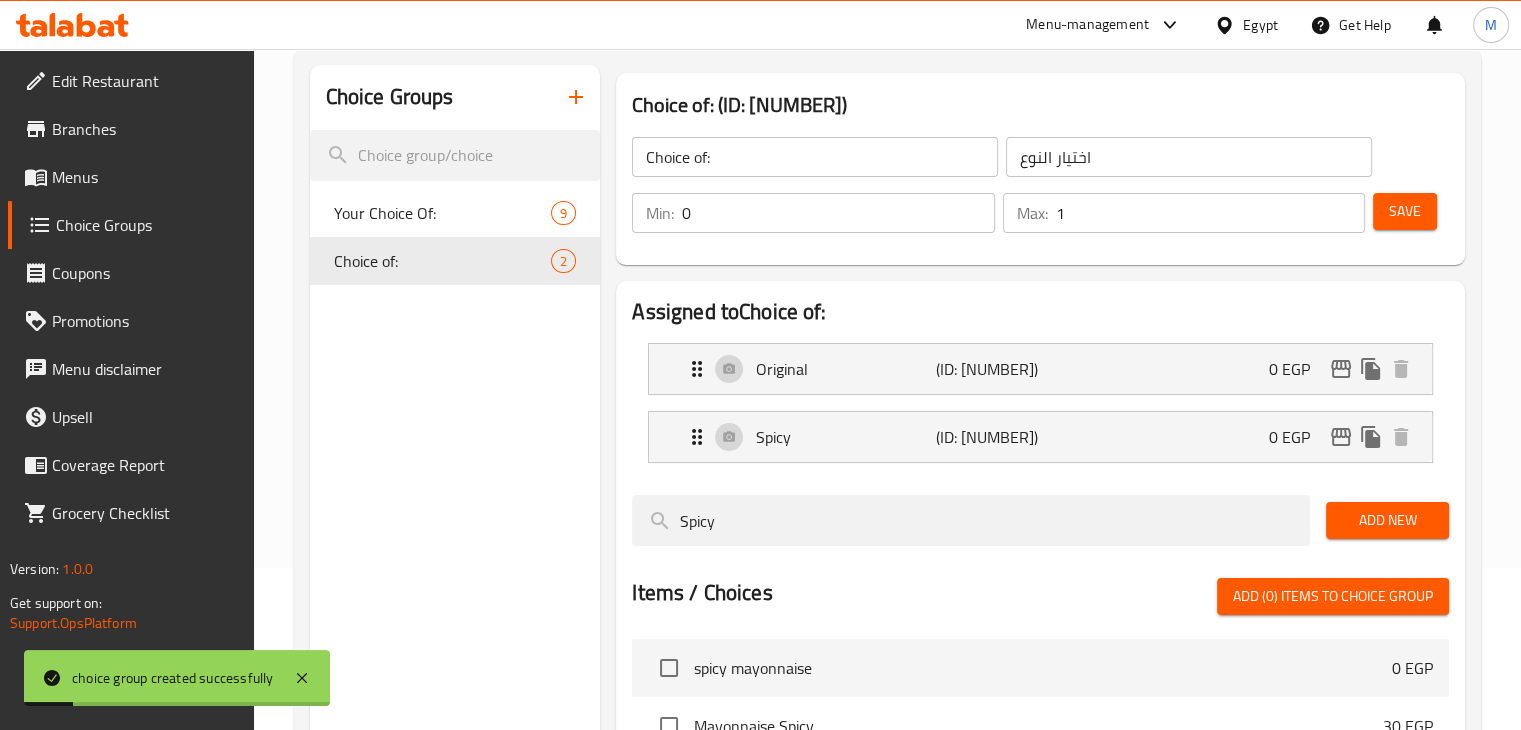 click on "Menus" at bounding box center [145, 177] 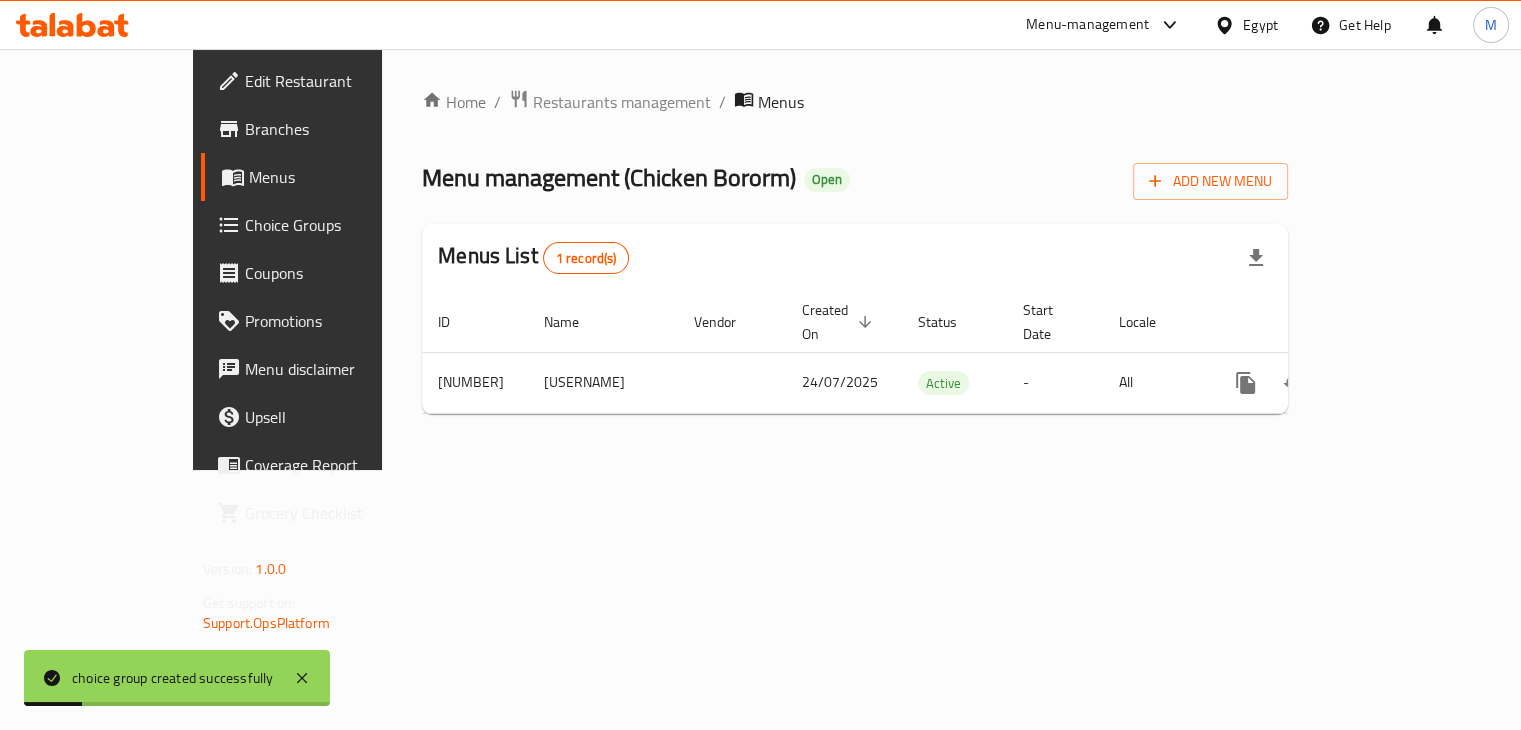 scroll, scrollTop: 0, scrollLeft: 0, axis: both 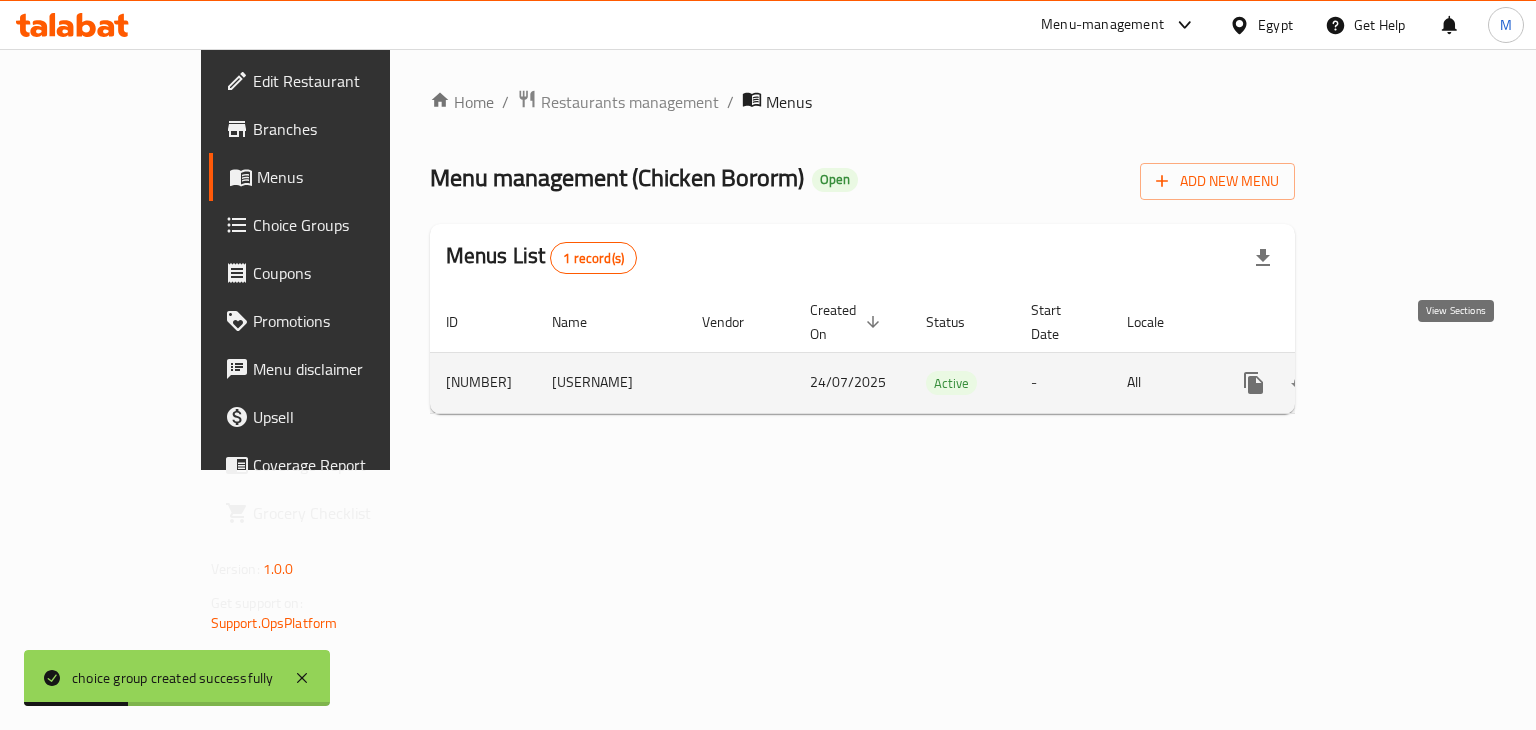 click 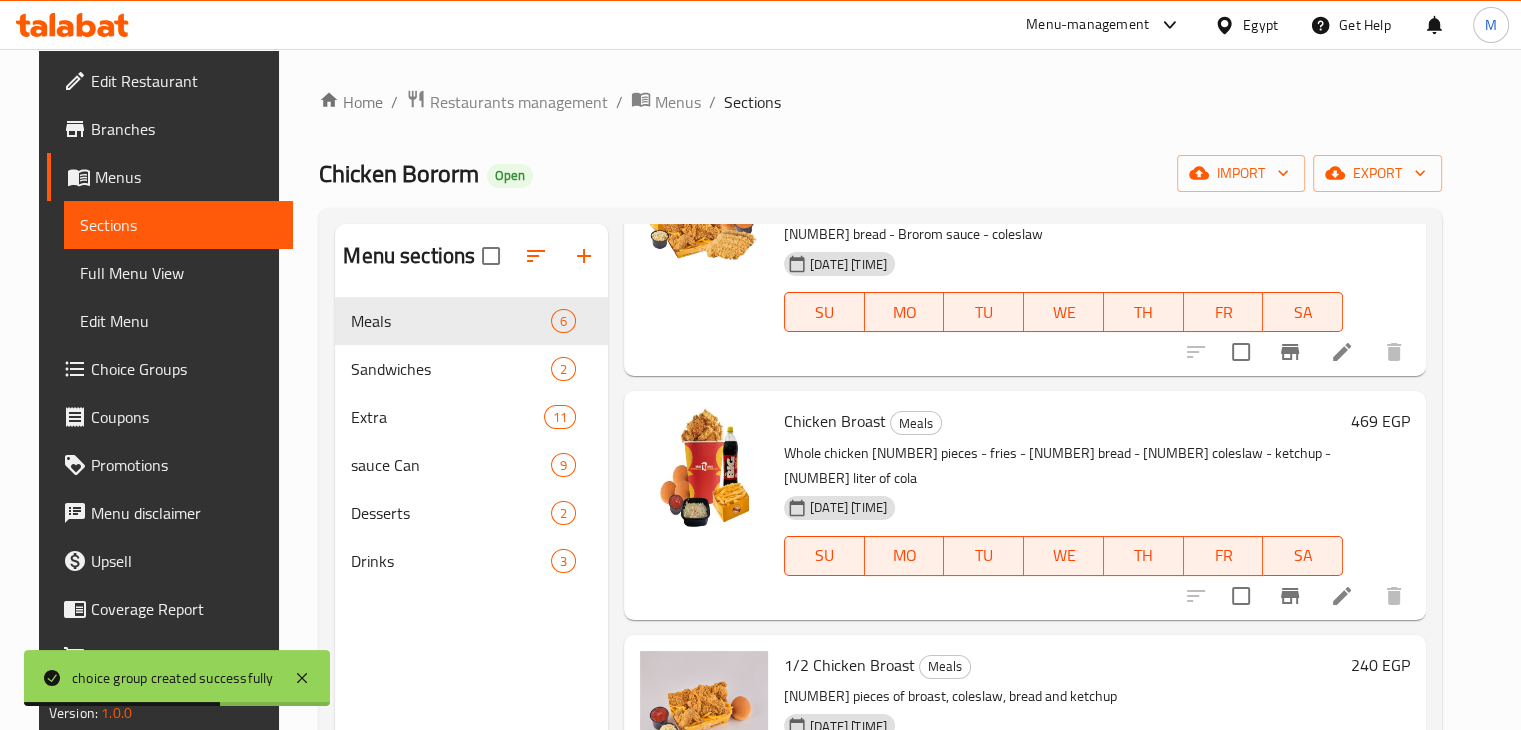 scroll, scrollTop: 586, scrollLeft: 0, axis: vertical 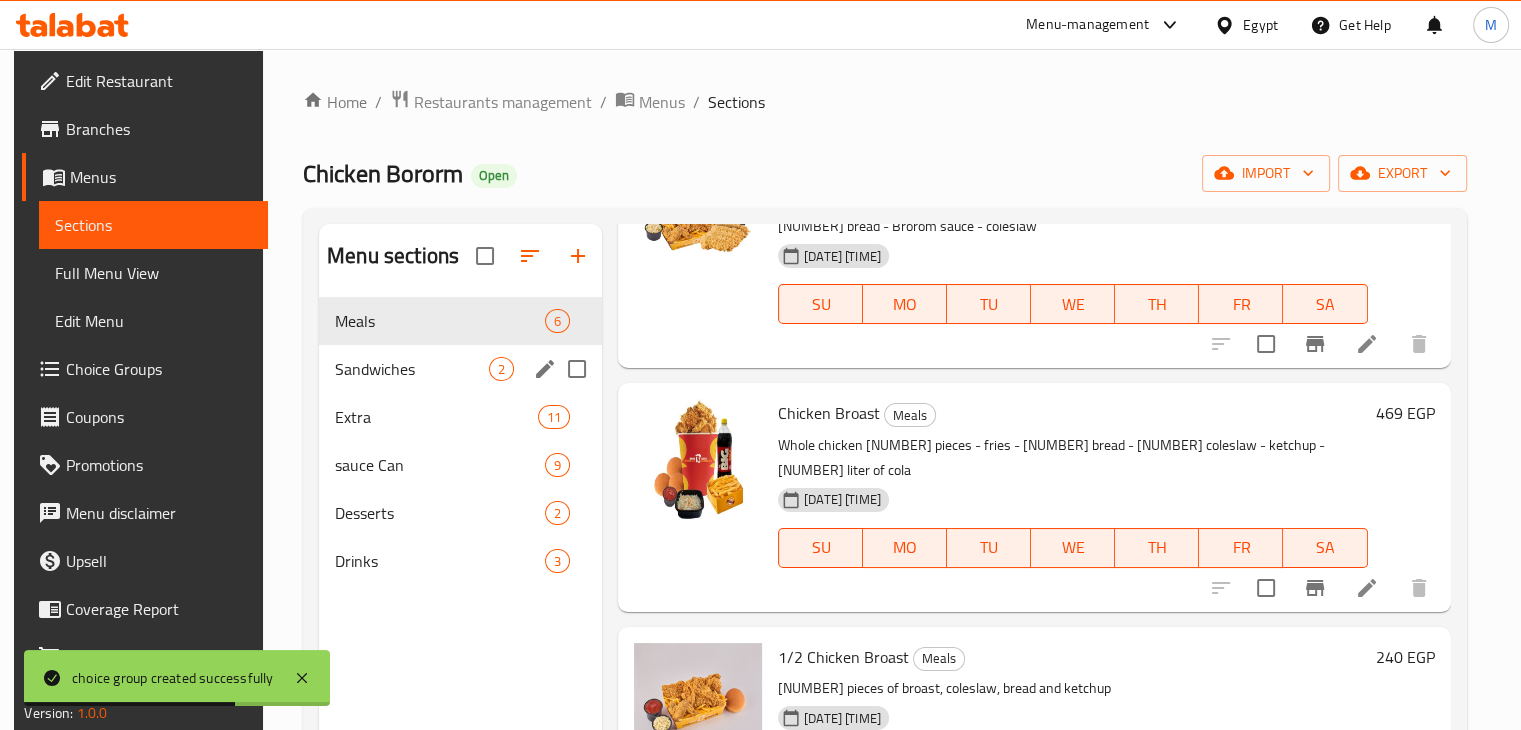 click on "Sandwiches" at bounding box center [412, 369] 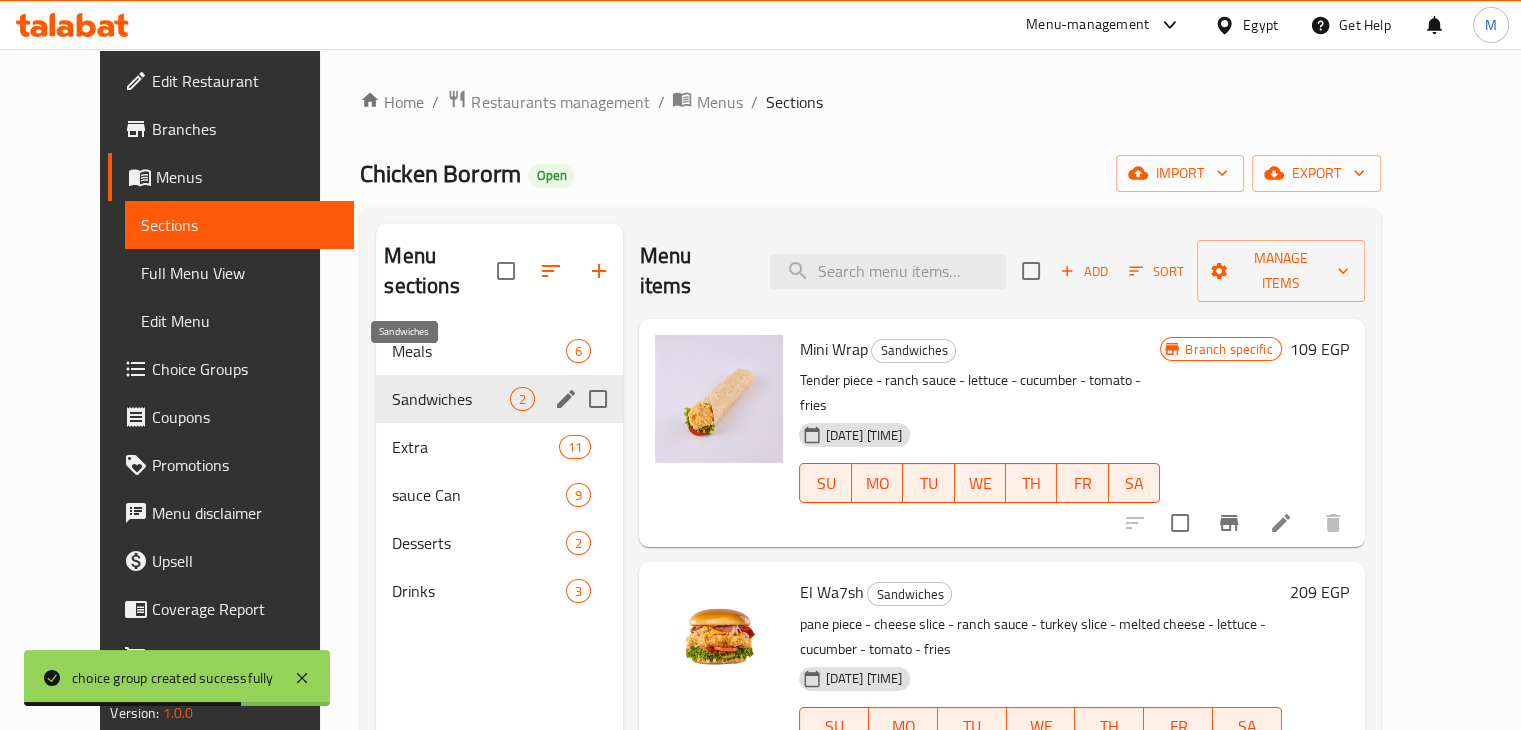 scroll, scrollTop: 0, scrollLeft: 0, axis: both 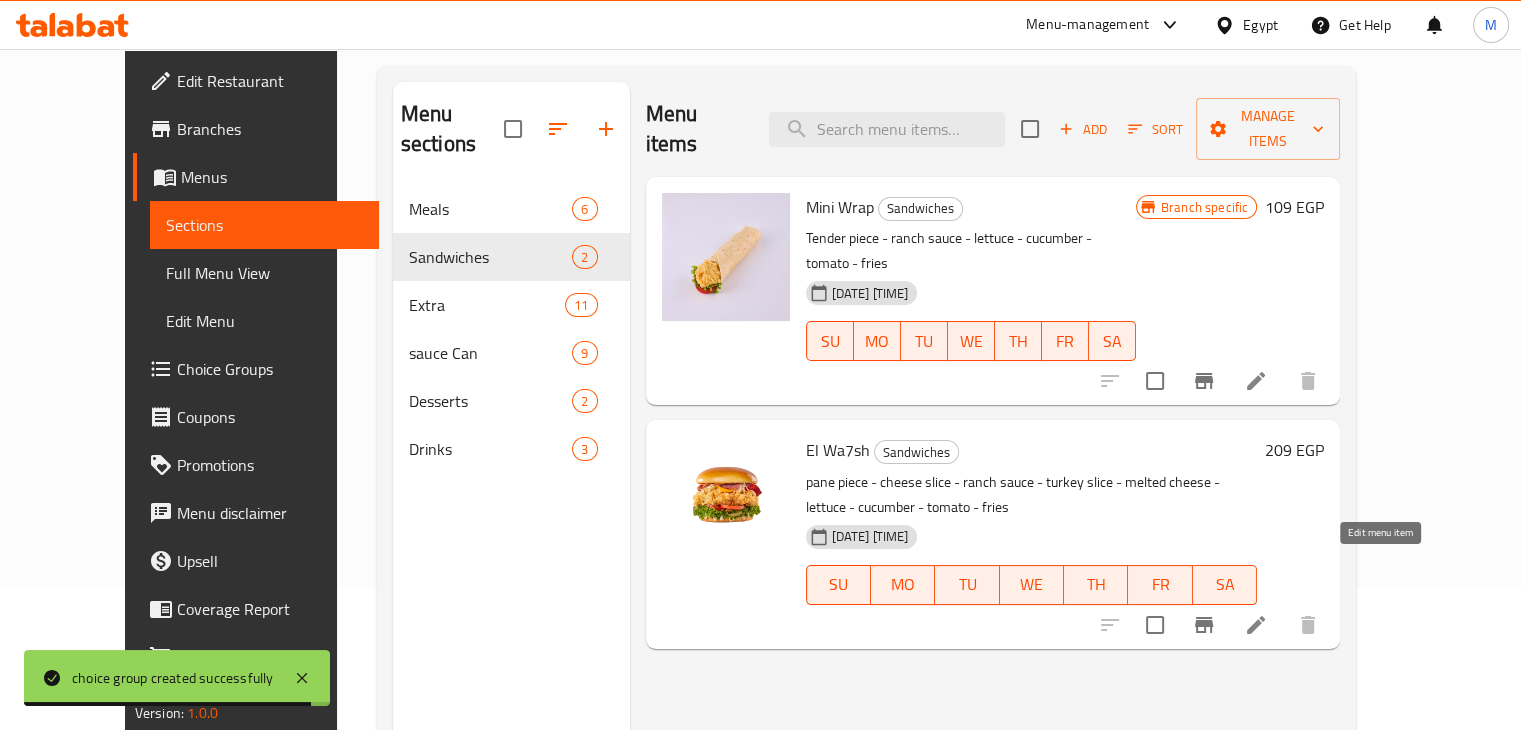 click 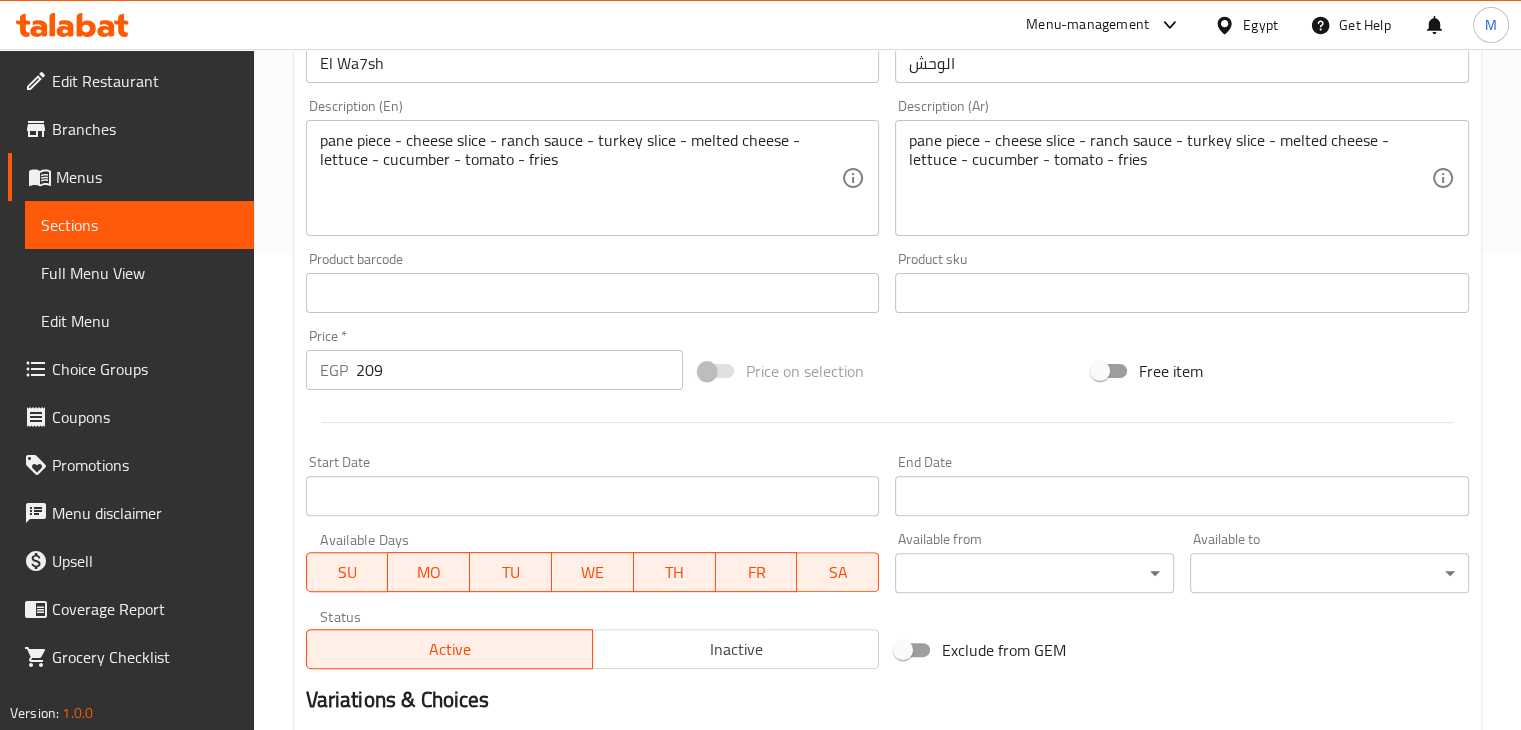 scroll, scrollTop: 711, scrollLeft: 0, axis: vertical 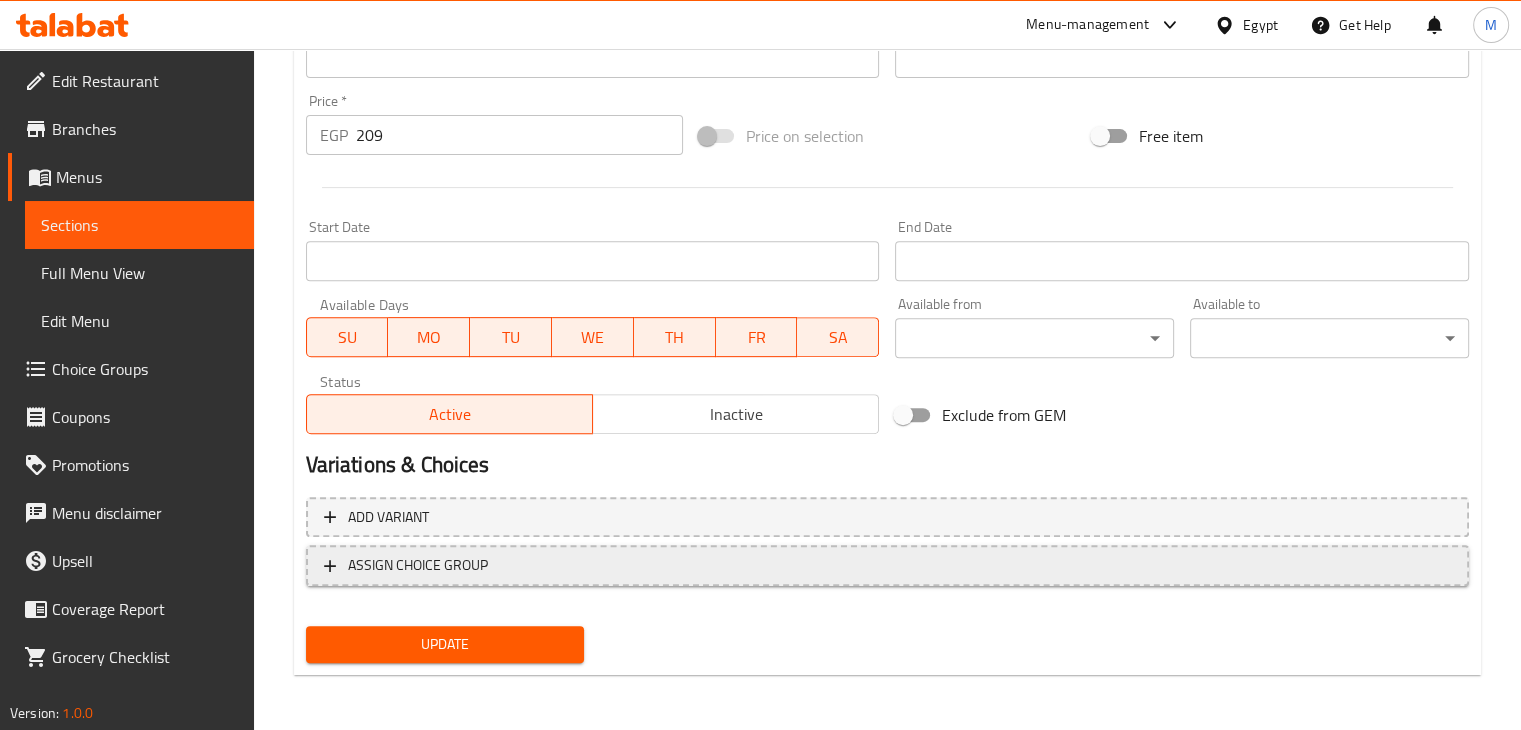 click on "ASSIGN CHOICE GROUP" at bounding box center [887, 565] 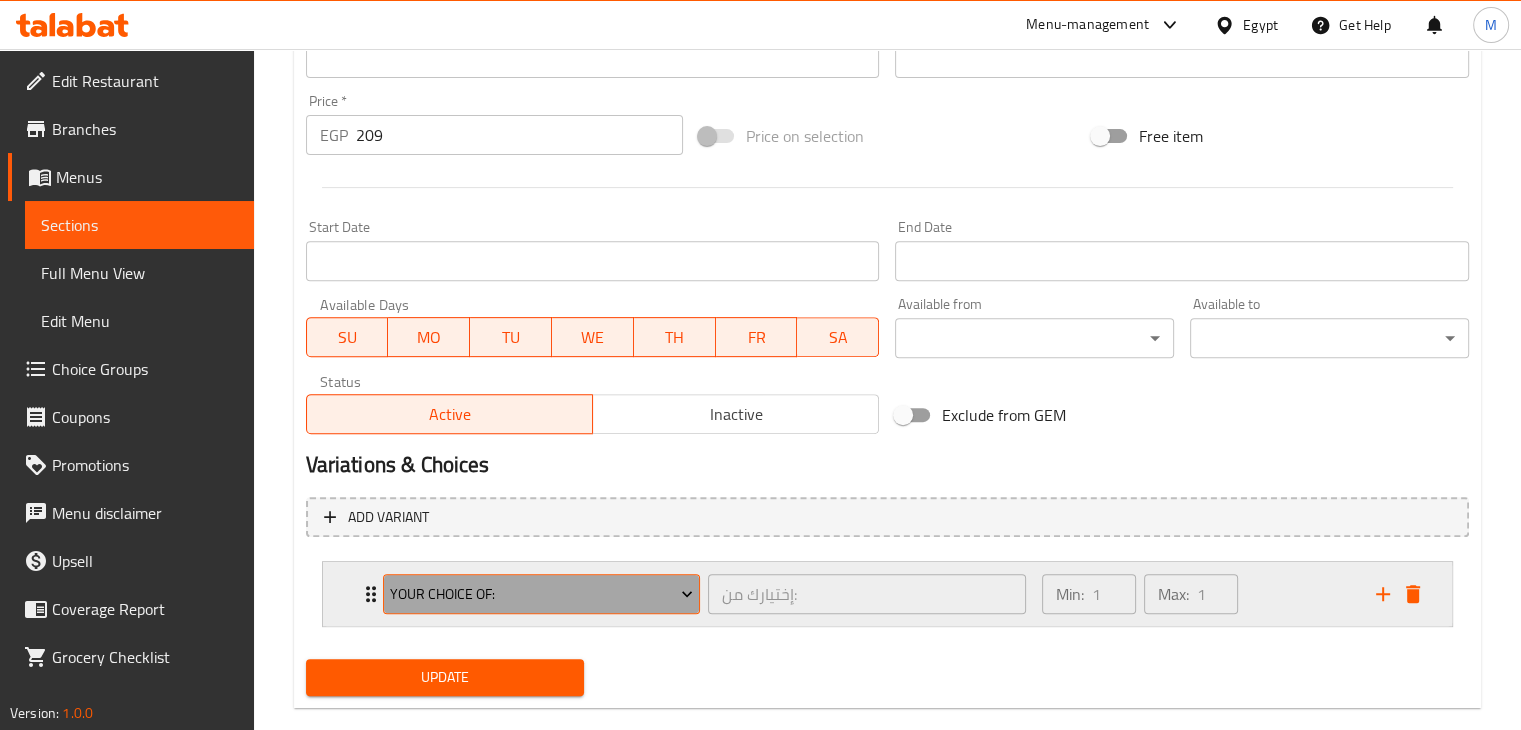 click on "Your Choice Of:" at bounding box center (541, 594) 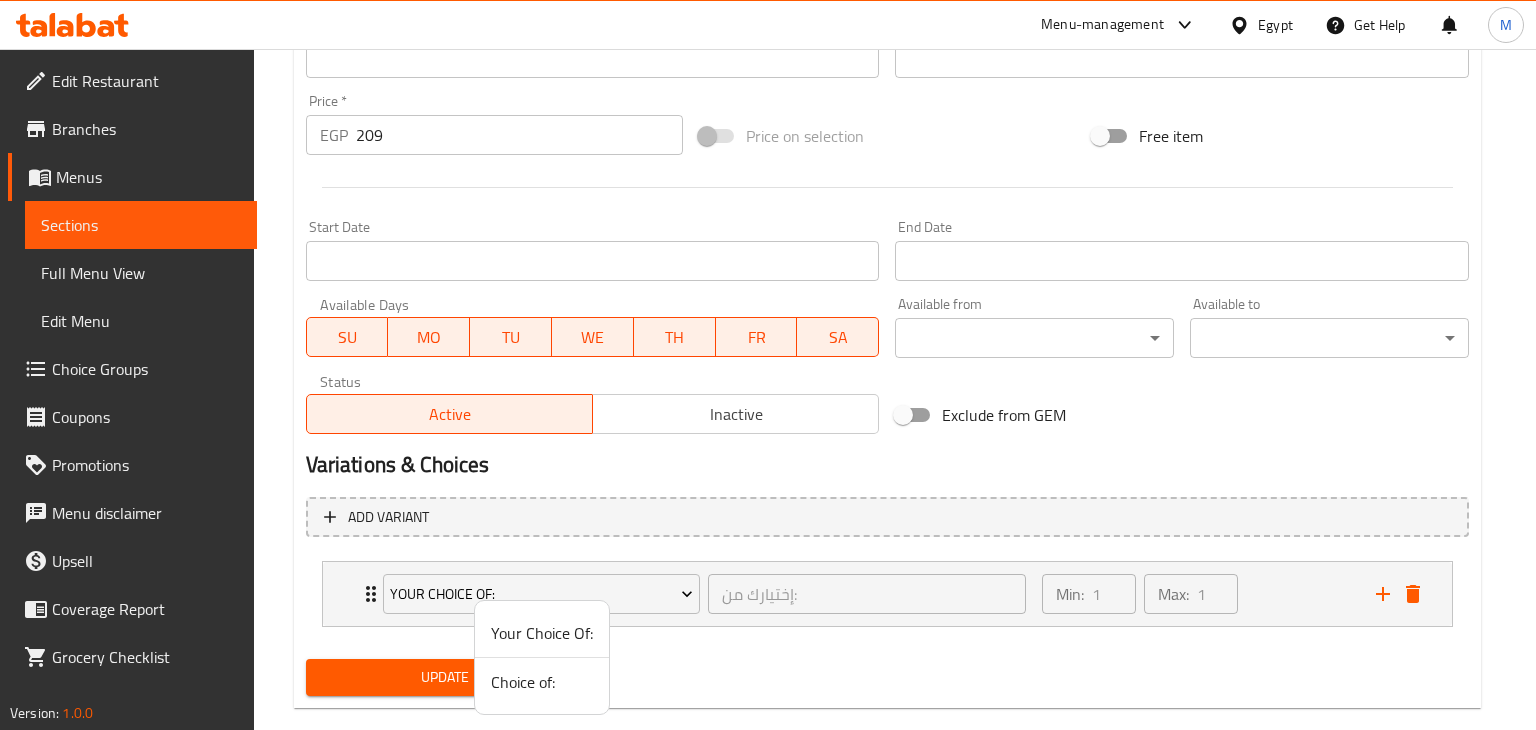 click on "Choice of:" at bounding box center (542, 682) 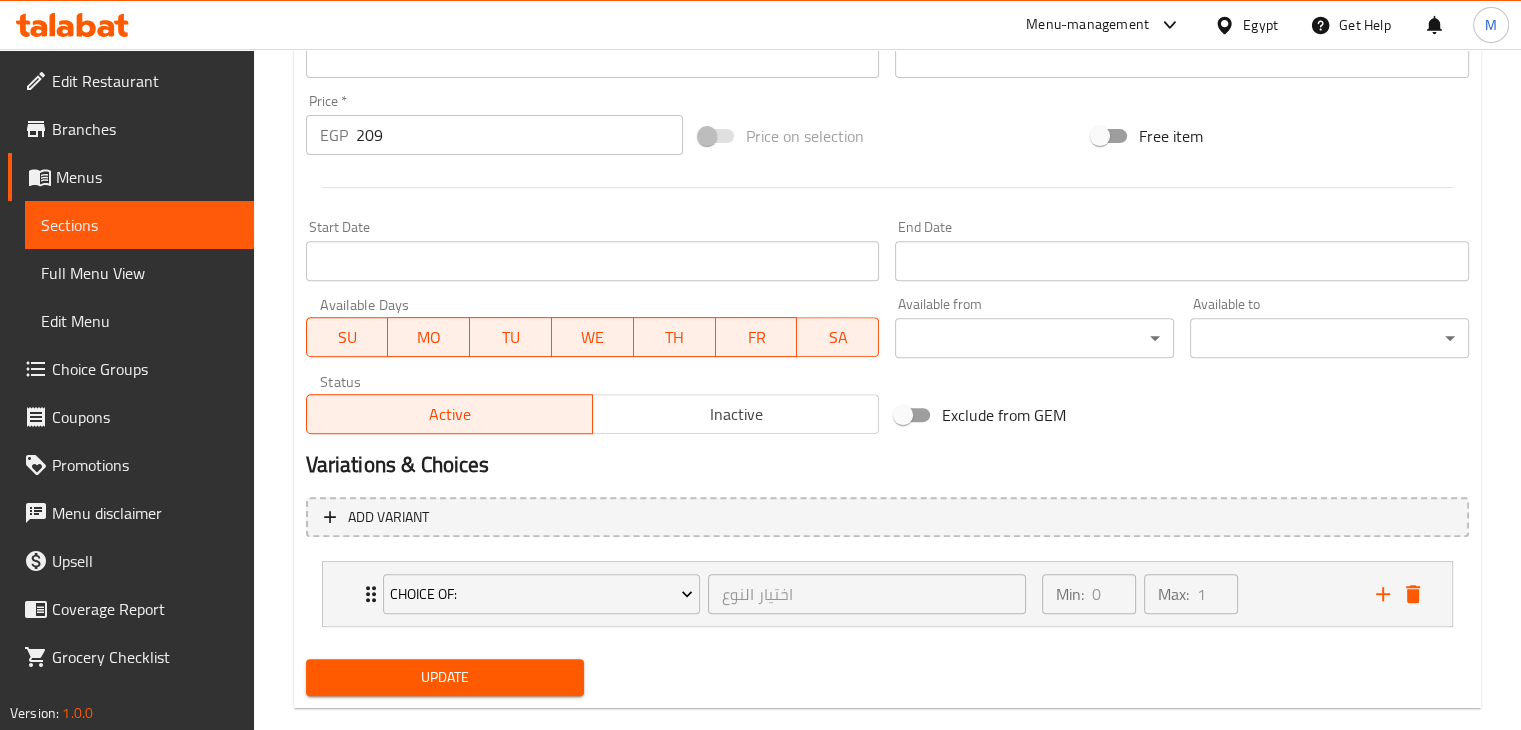 click on "Update" at bounding box center [445, 677] 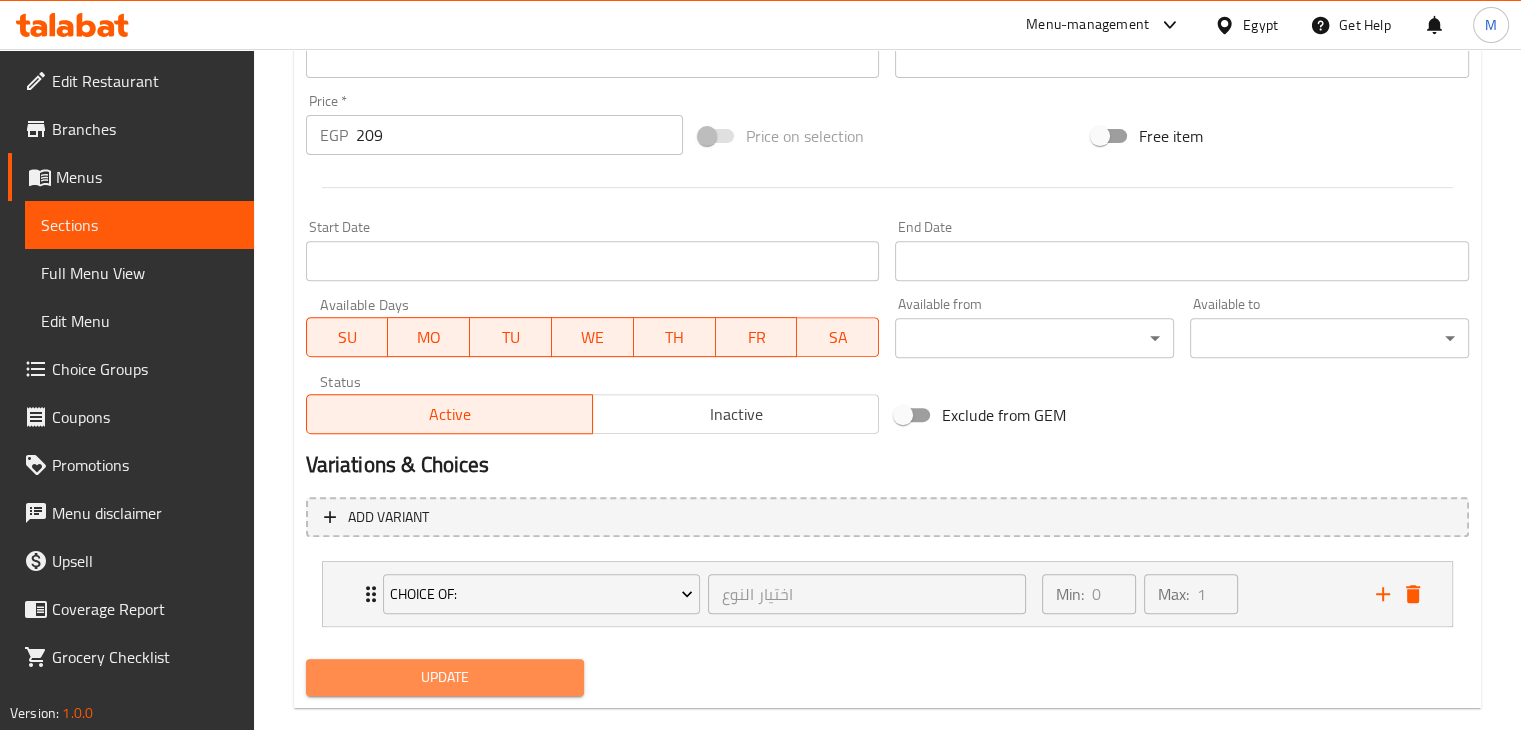 click on "Update" at bounding box center (445, 677) 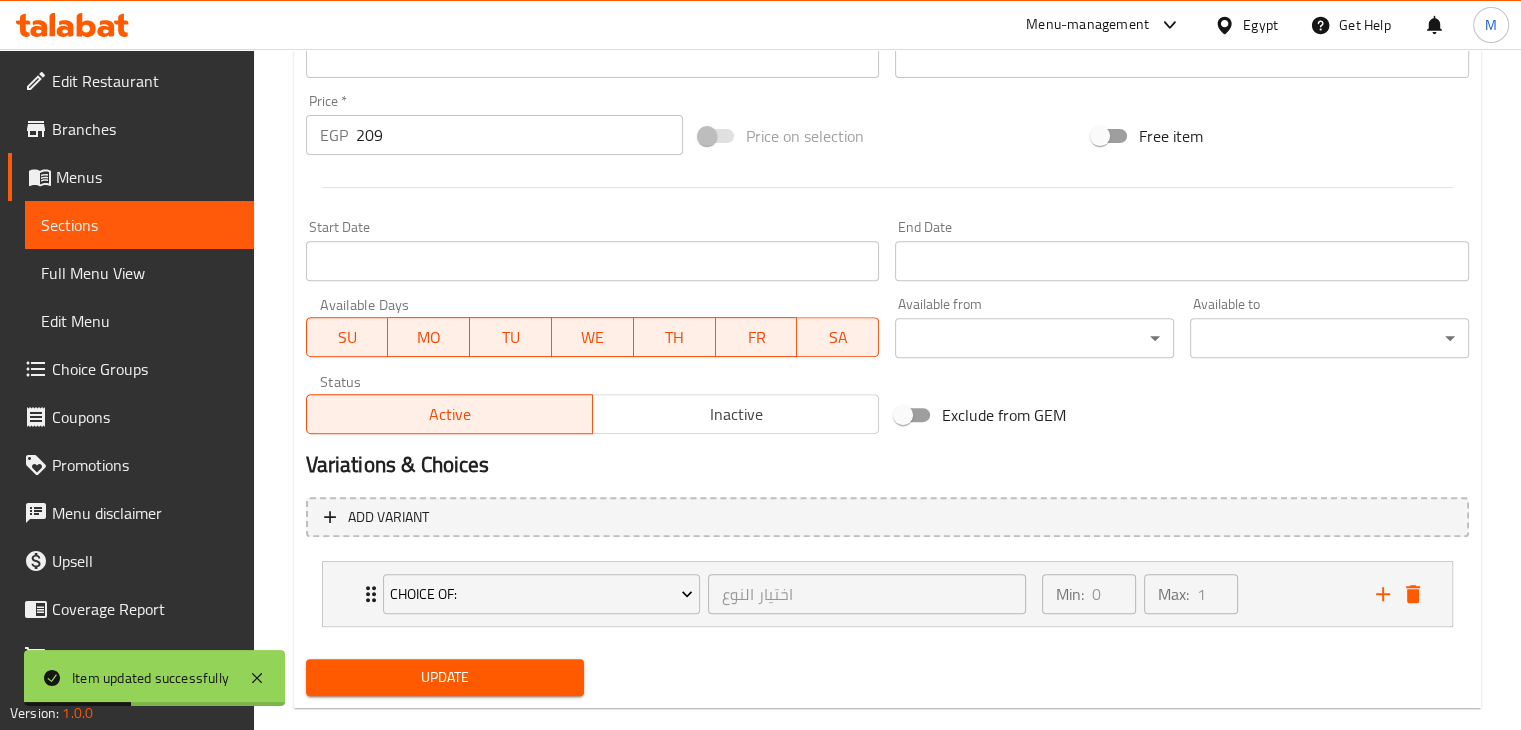 scroll, scrollTop: 0, scrollLeft: 0, axis: both 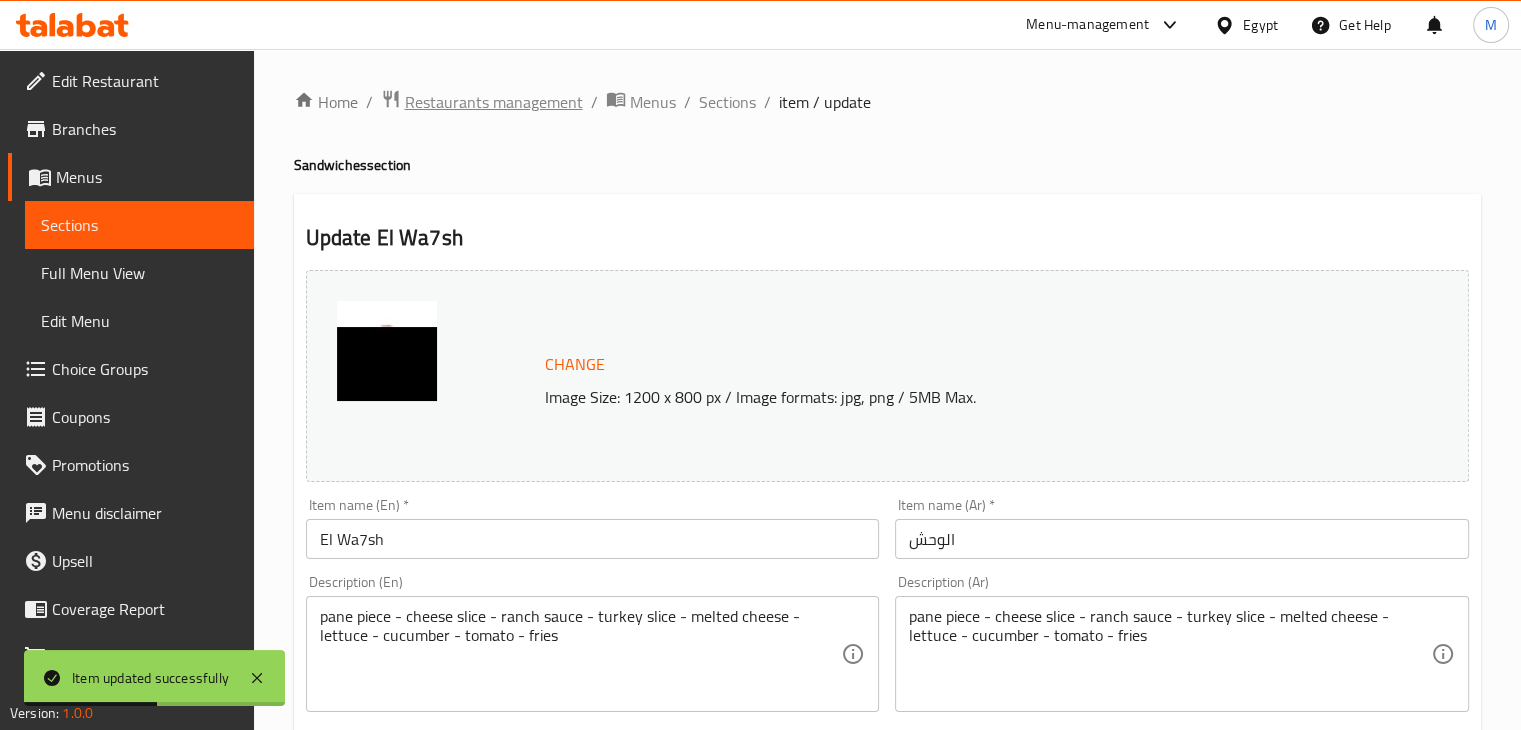 click on "Restaurants management" at bounding box center (494, 102) 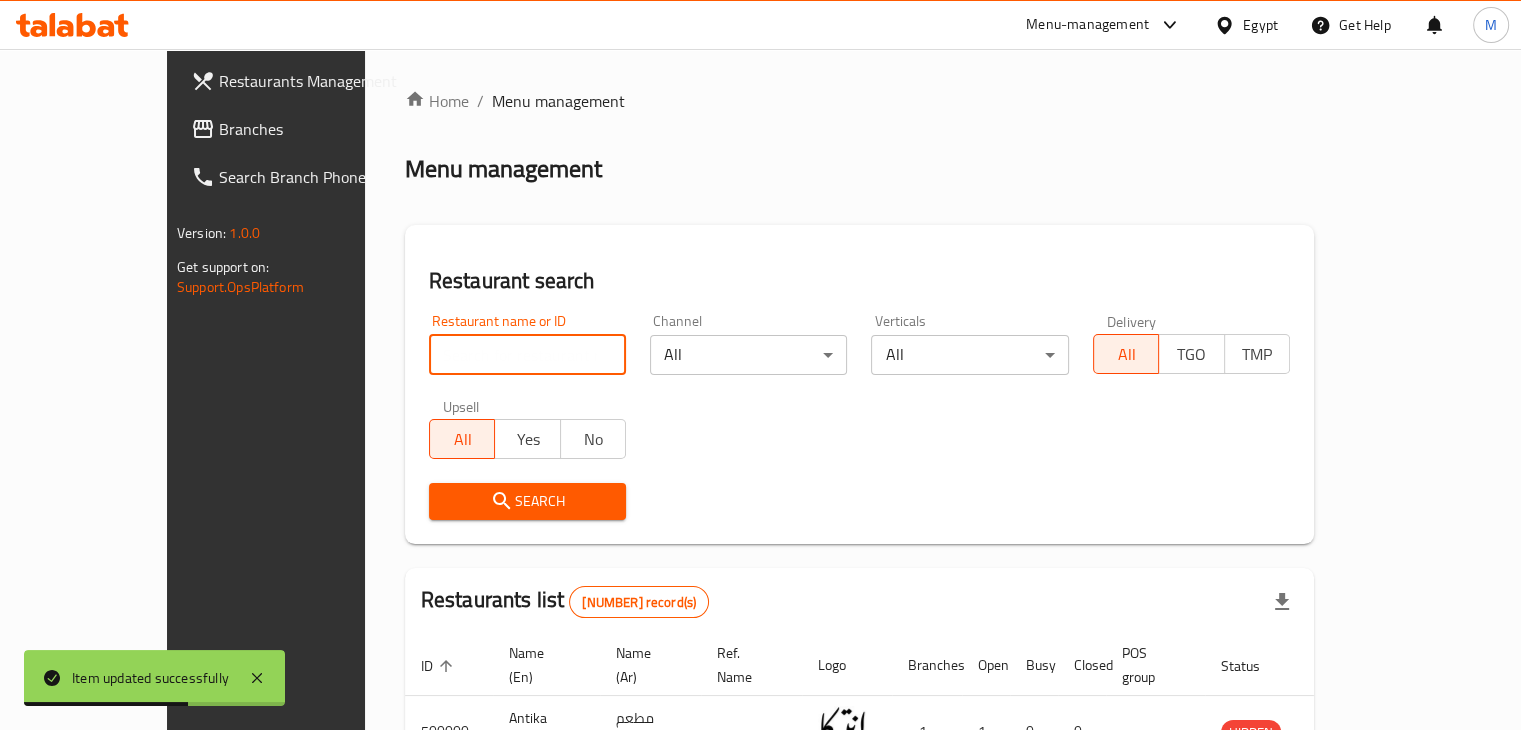 click at bounding box center [527, 355] 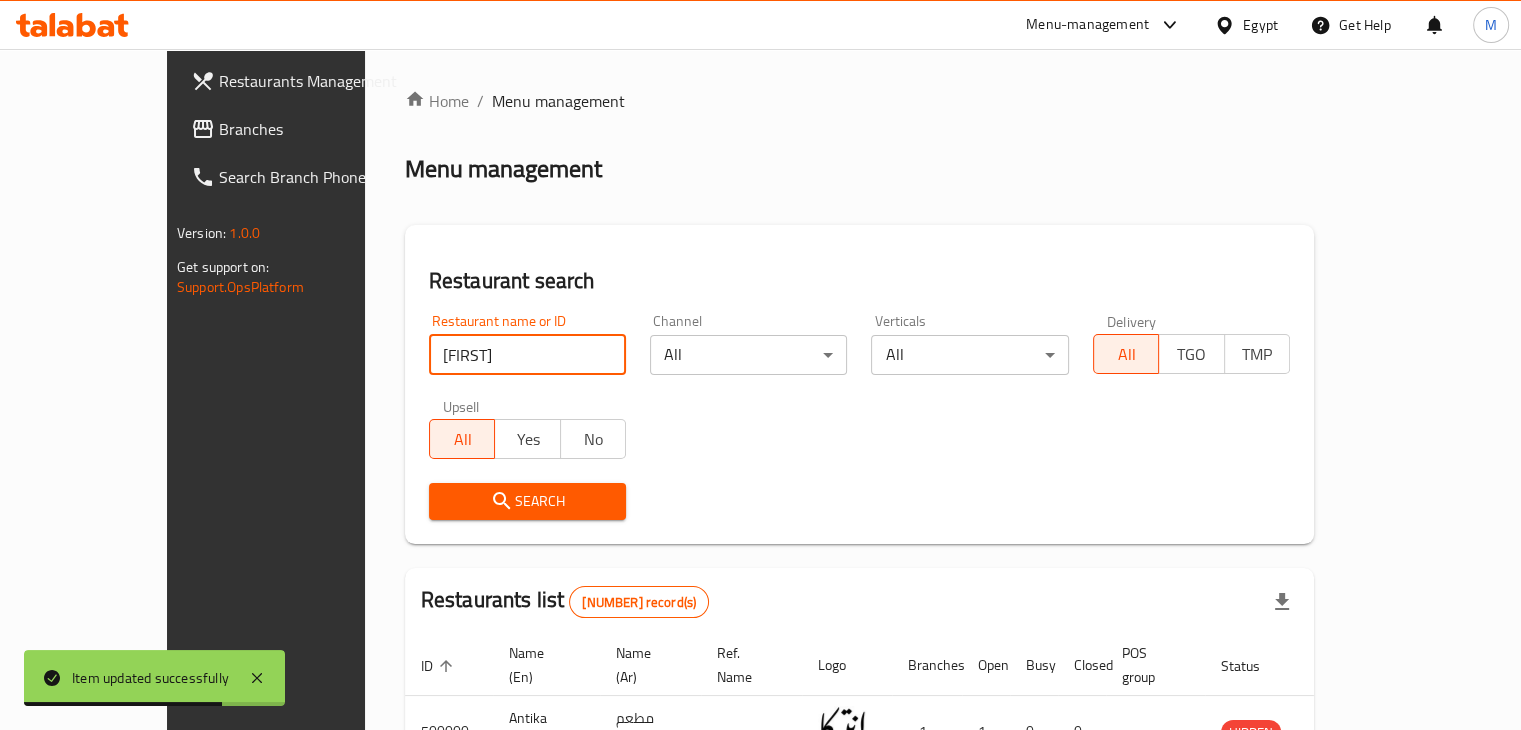 click on "Search" at bounding box center [527, 501] 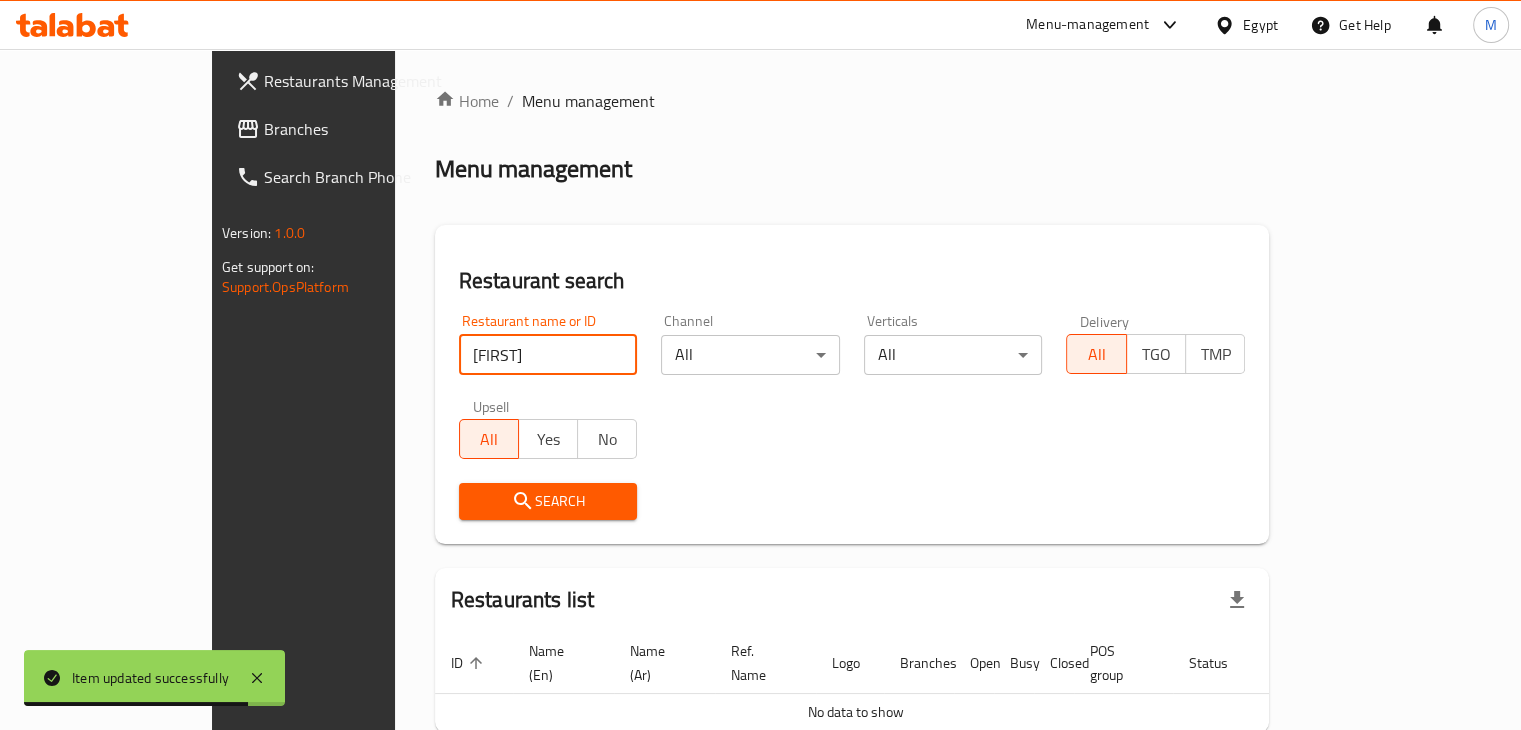 scroll, scrollTop: 87, scrollLeft: 0, axis: vertical 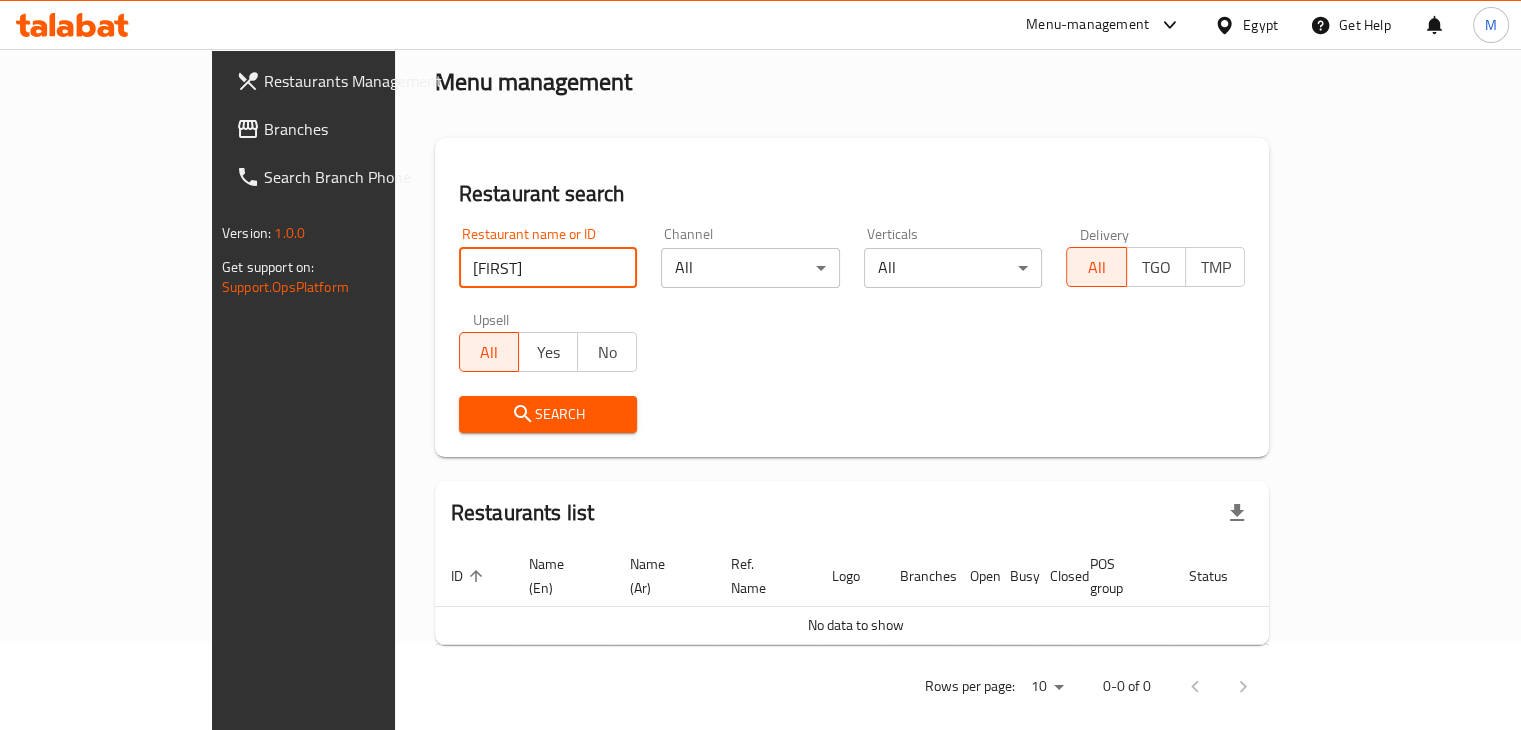 type on "[FIRST]" 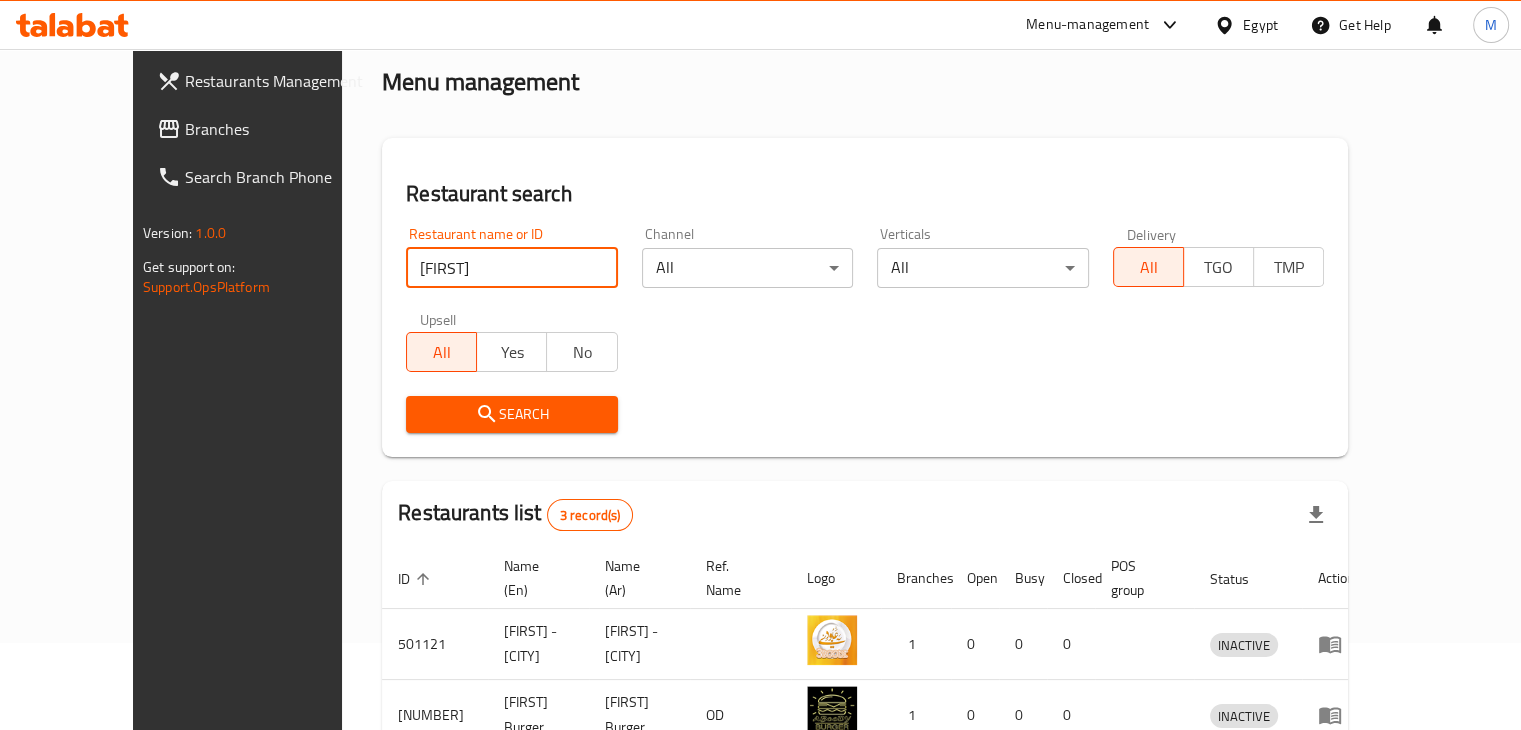 scroll, scrollTop: 285, scrollLeft: 0, axis: vertical 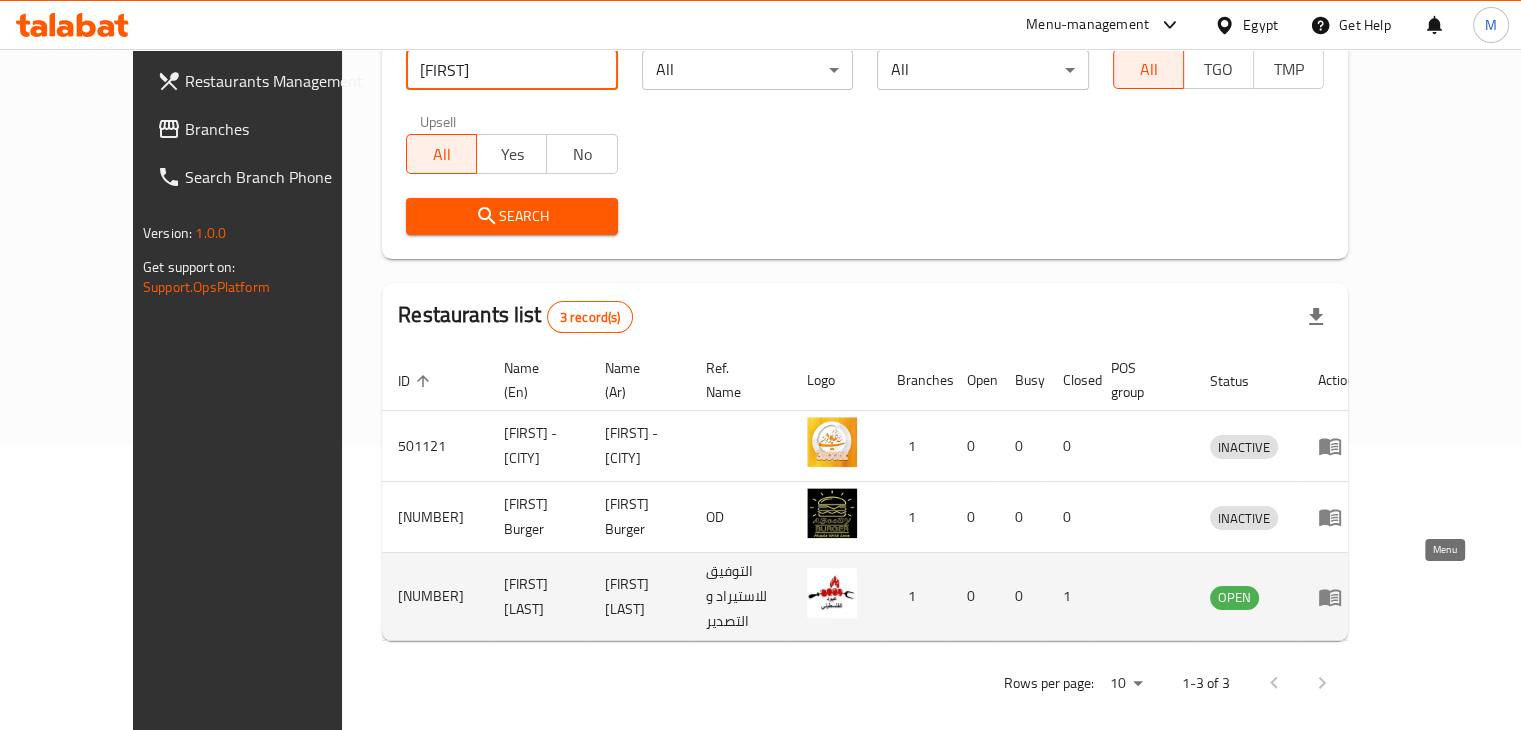 click 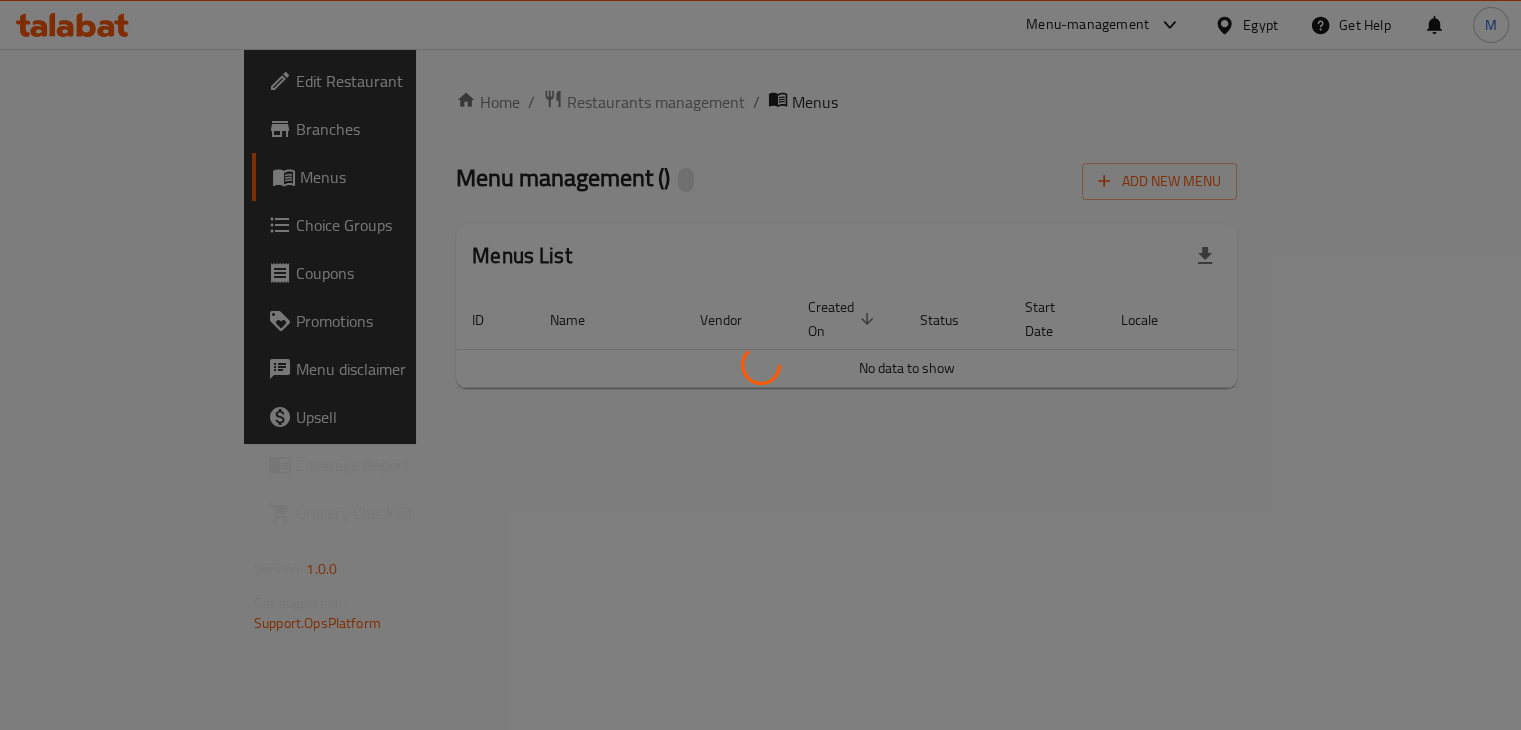 scroll, scrollTop: 0, scrollLeft: 0, axis: both 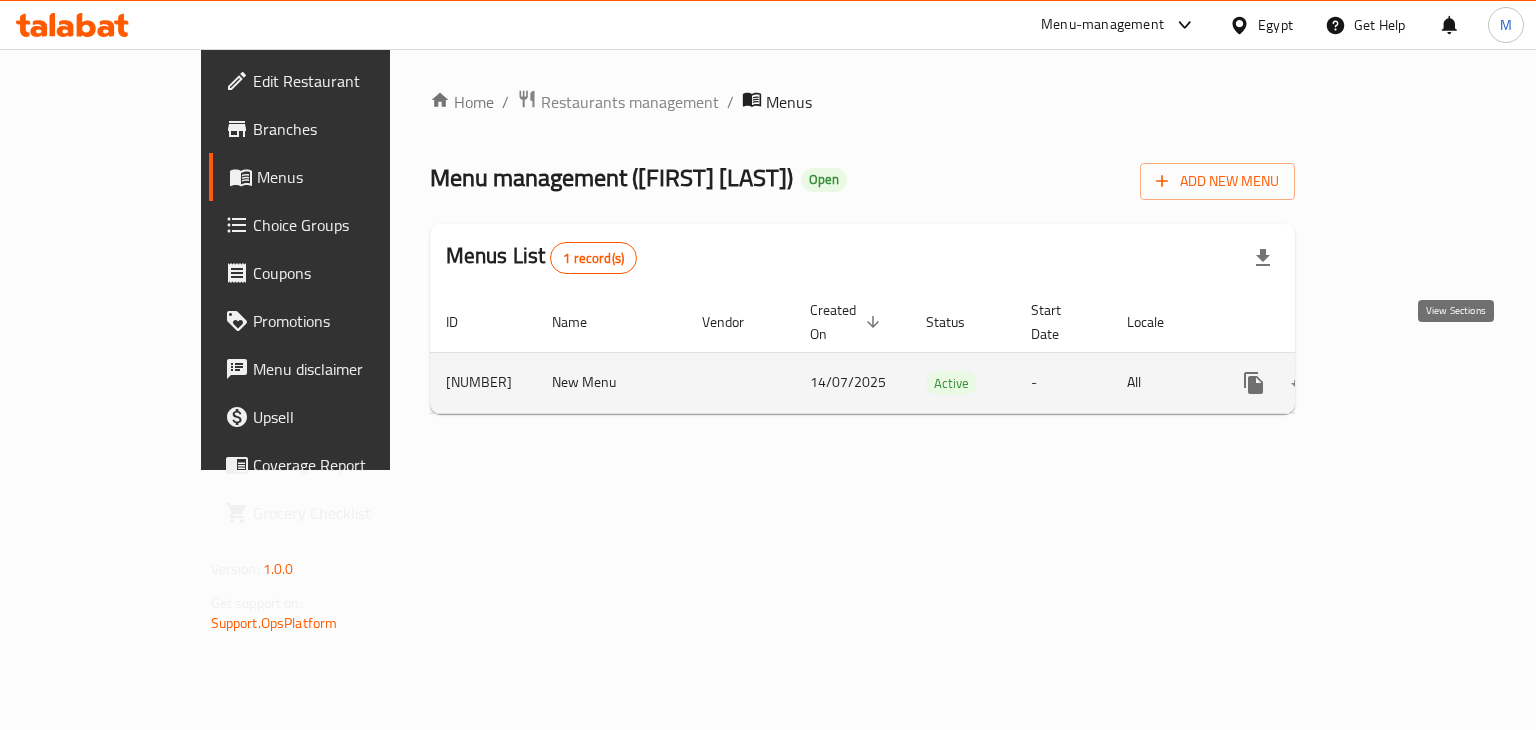 click at bounding box center (1398, 383) 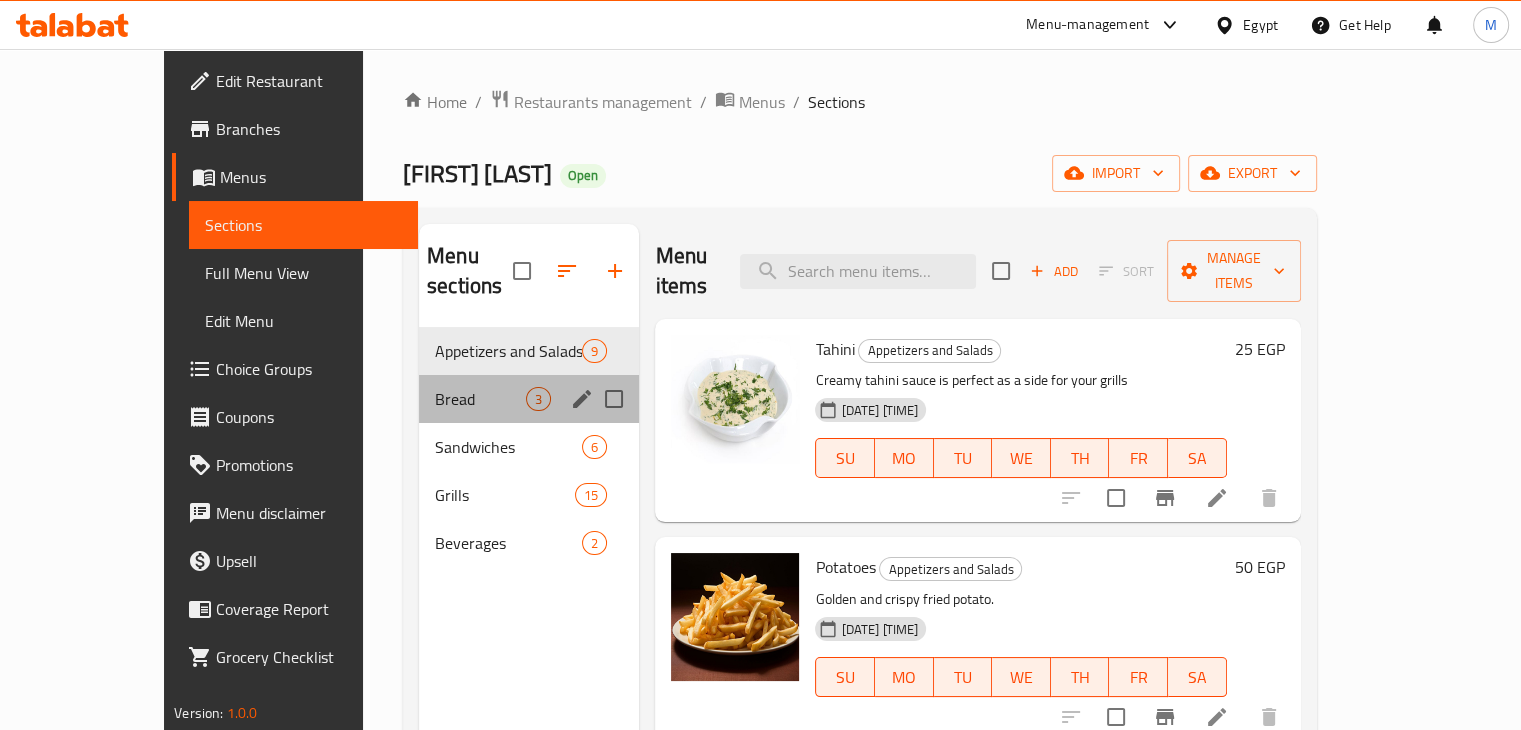 click on "Bread 3" at bounding box center (529, 399) 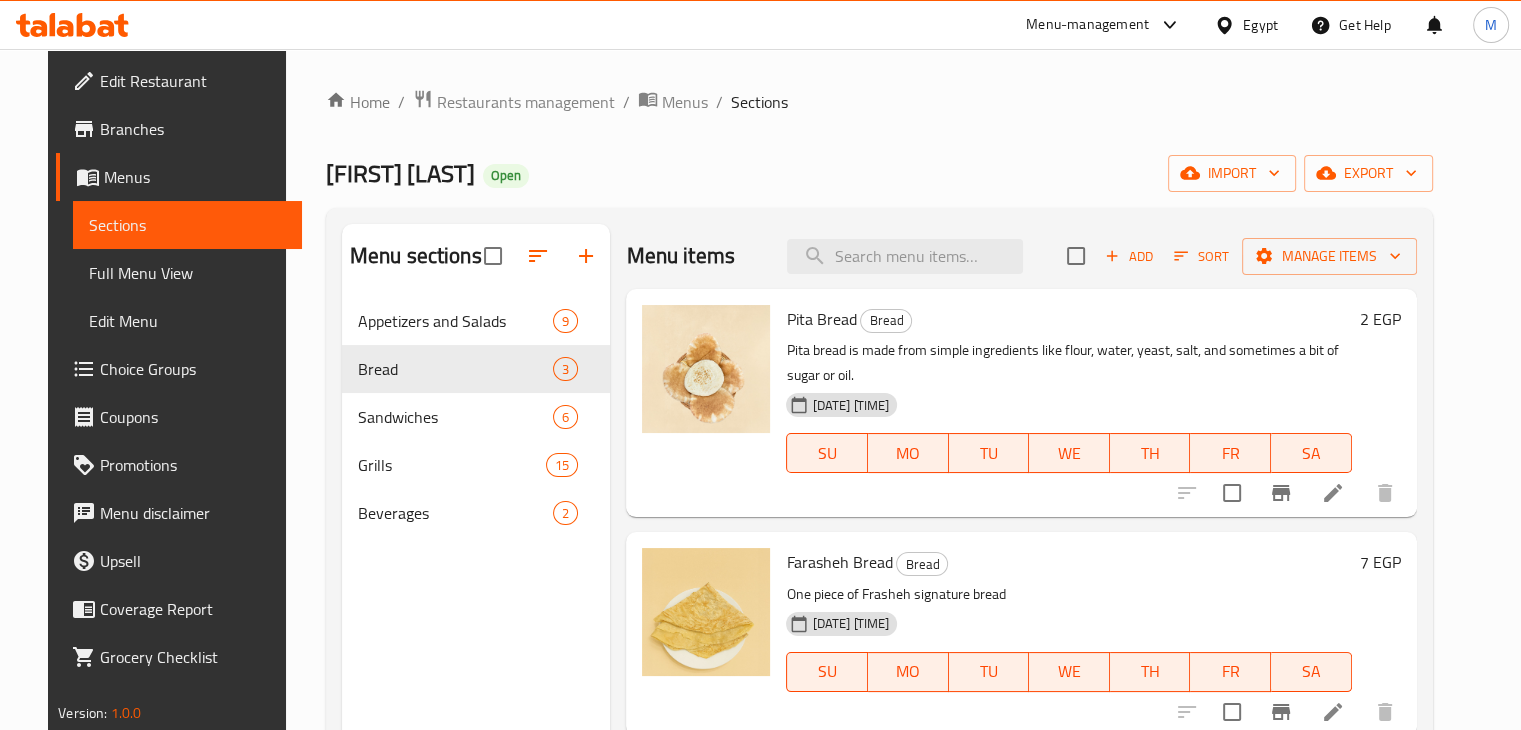 scroll, scrollTop: 25, scrollLeft: 0, axis: vertical 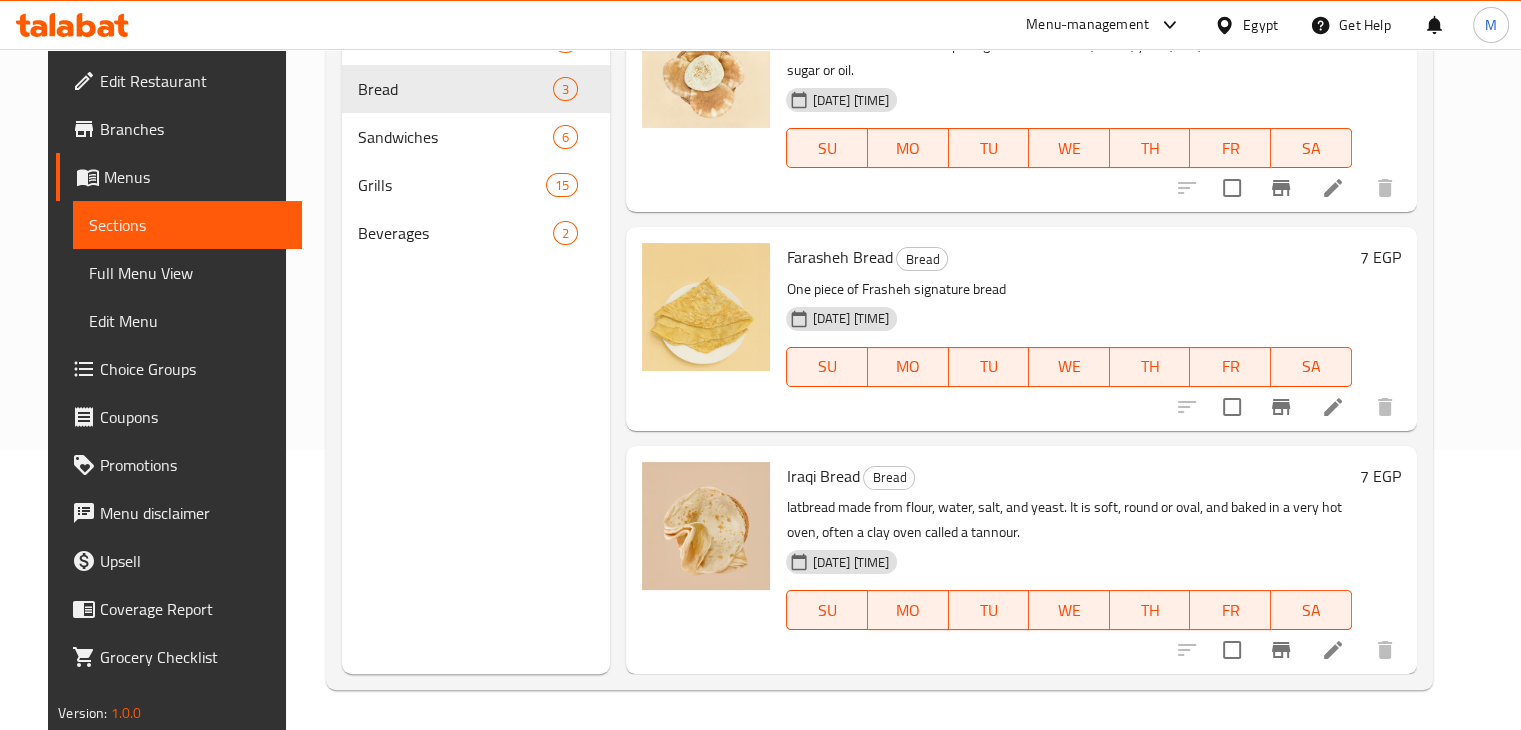 click at bounding box center (1333, 407) 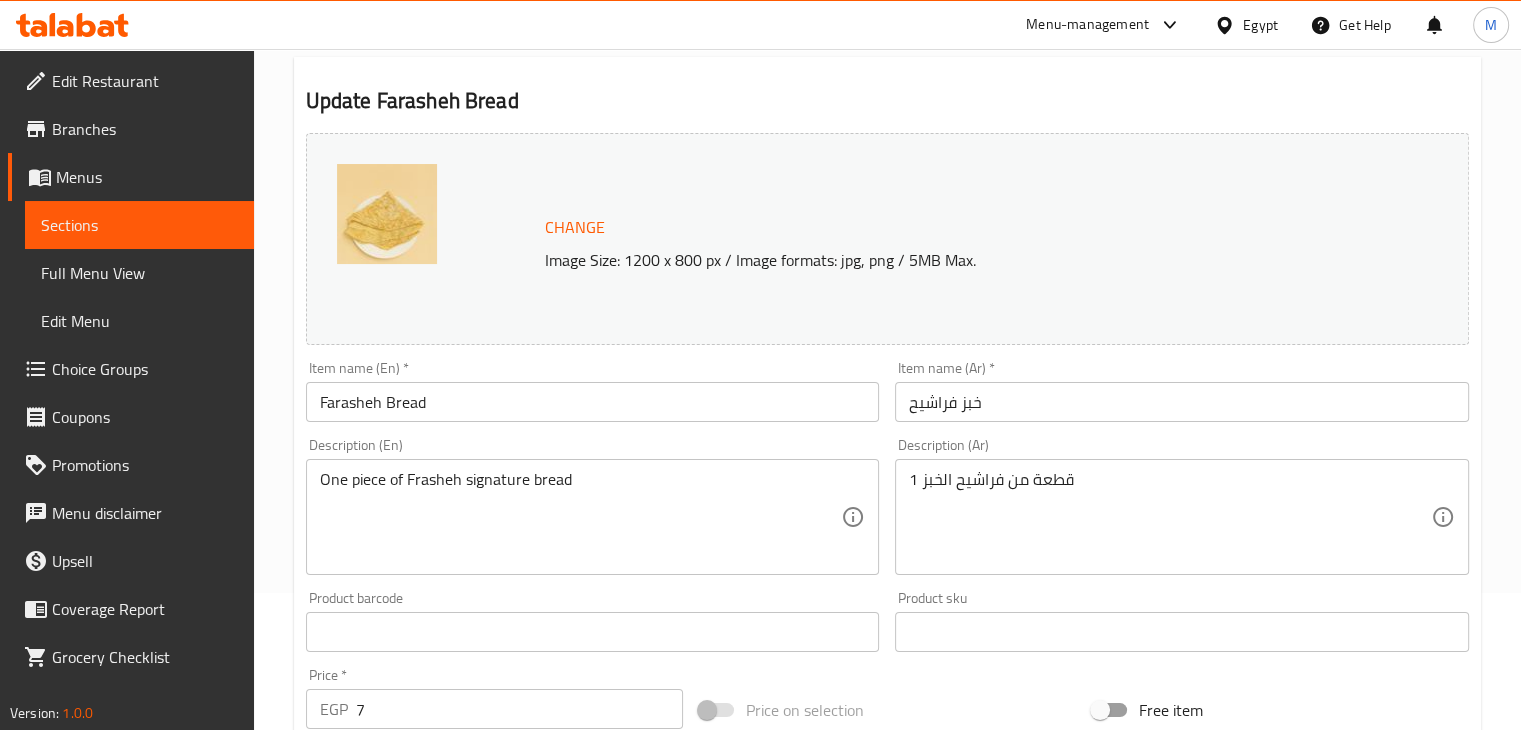 scroll, scrollTop: 0, scrollLeft: 0, axis: both 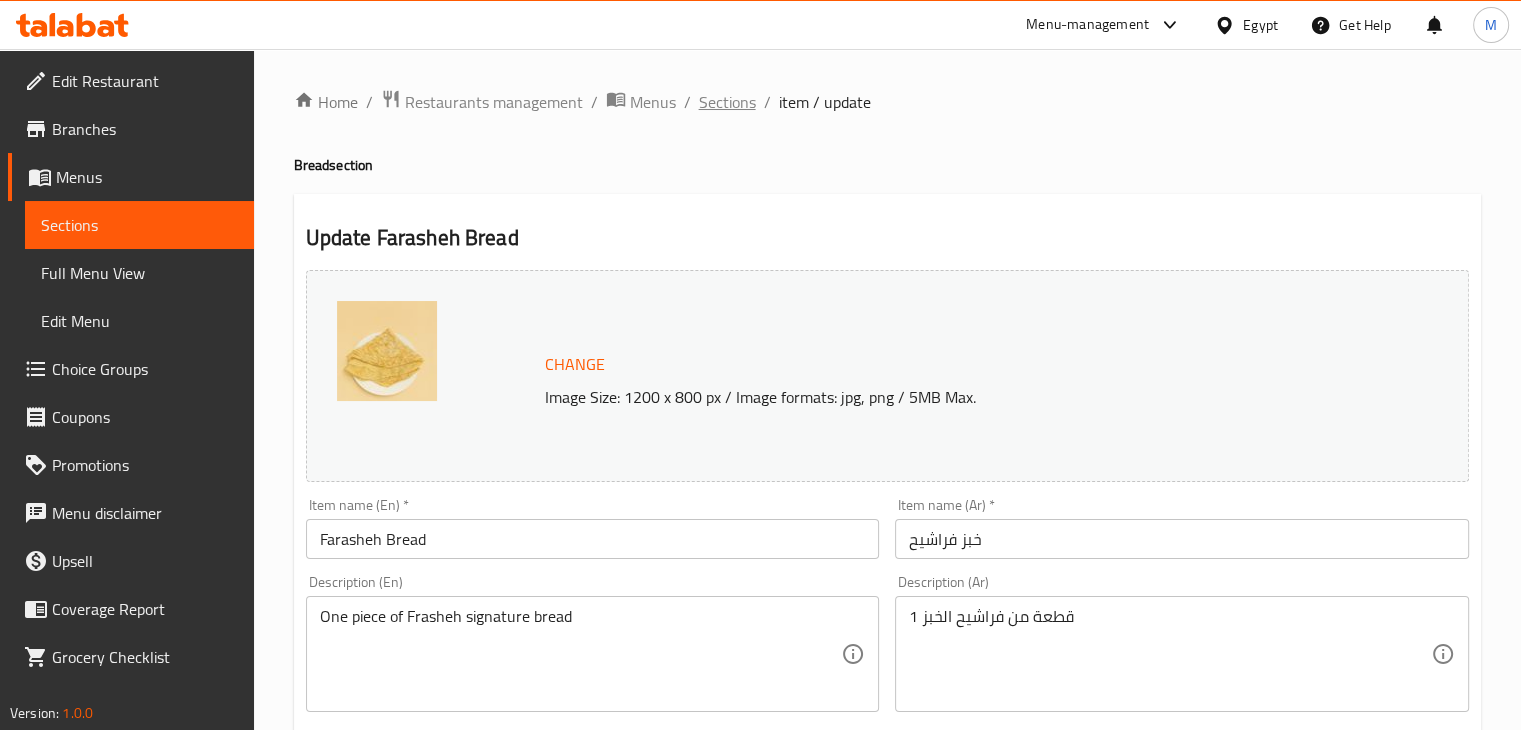 click on "Sections" at bounding box center [727, 102] 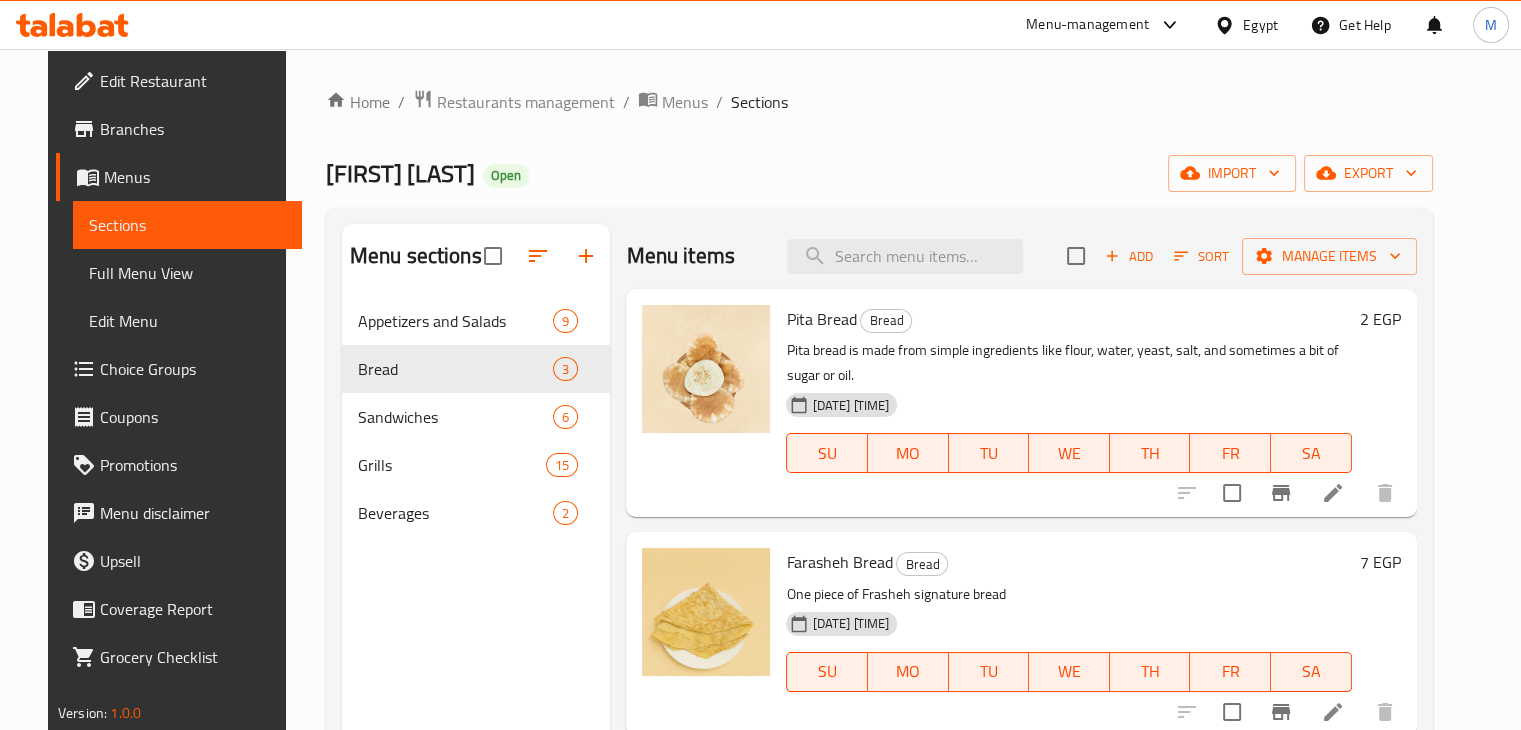 scroll, scrollTop: 25, scrollLeft: 0, axis: vertical 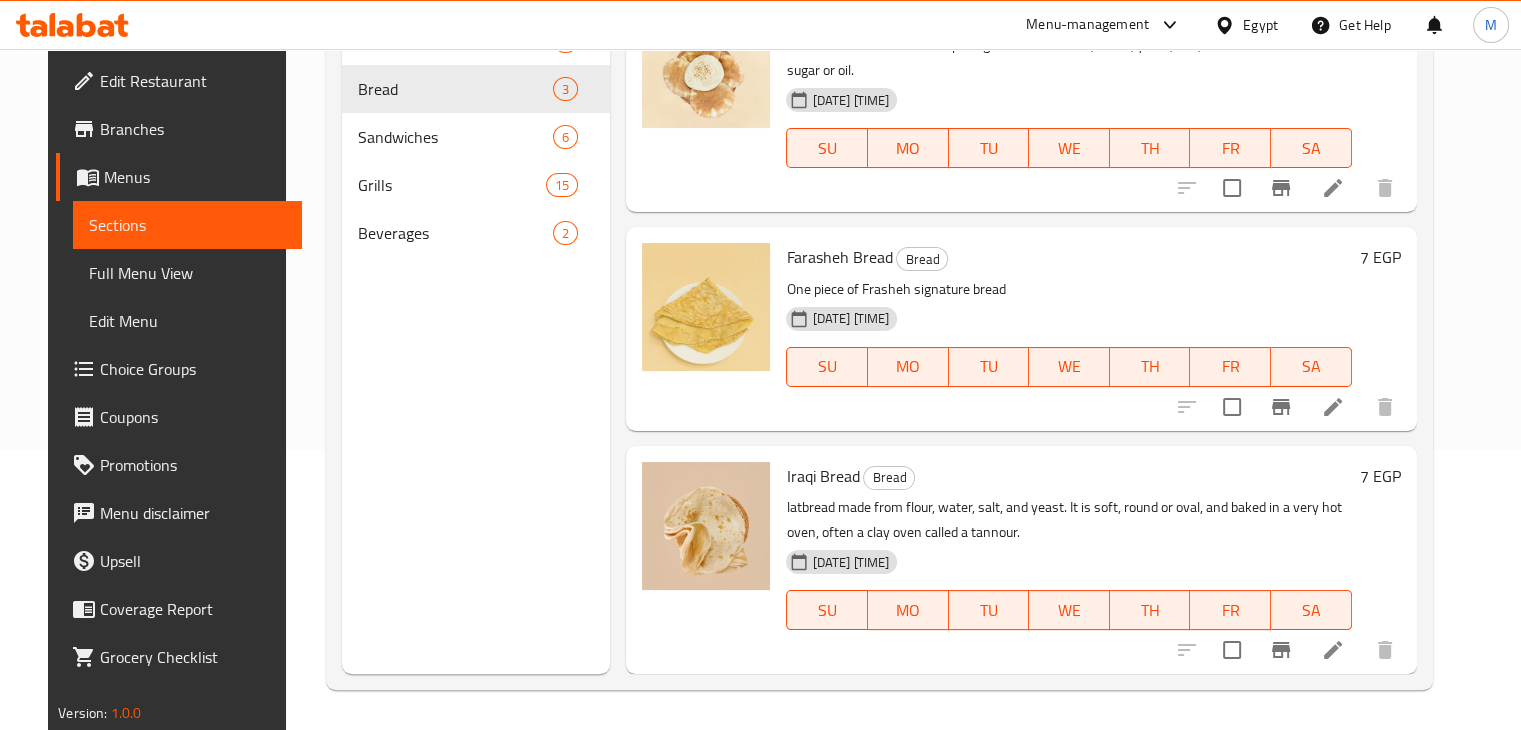 click 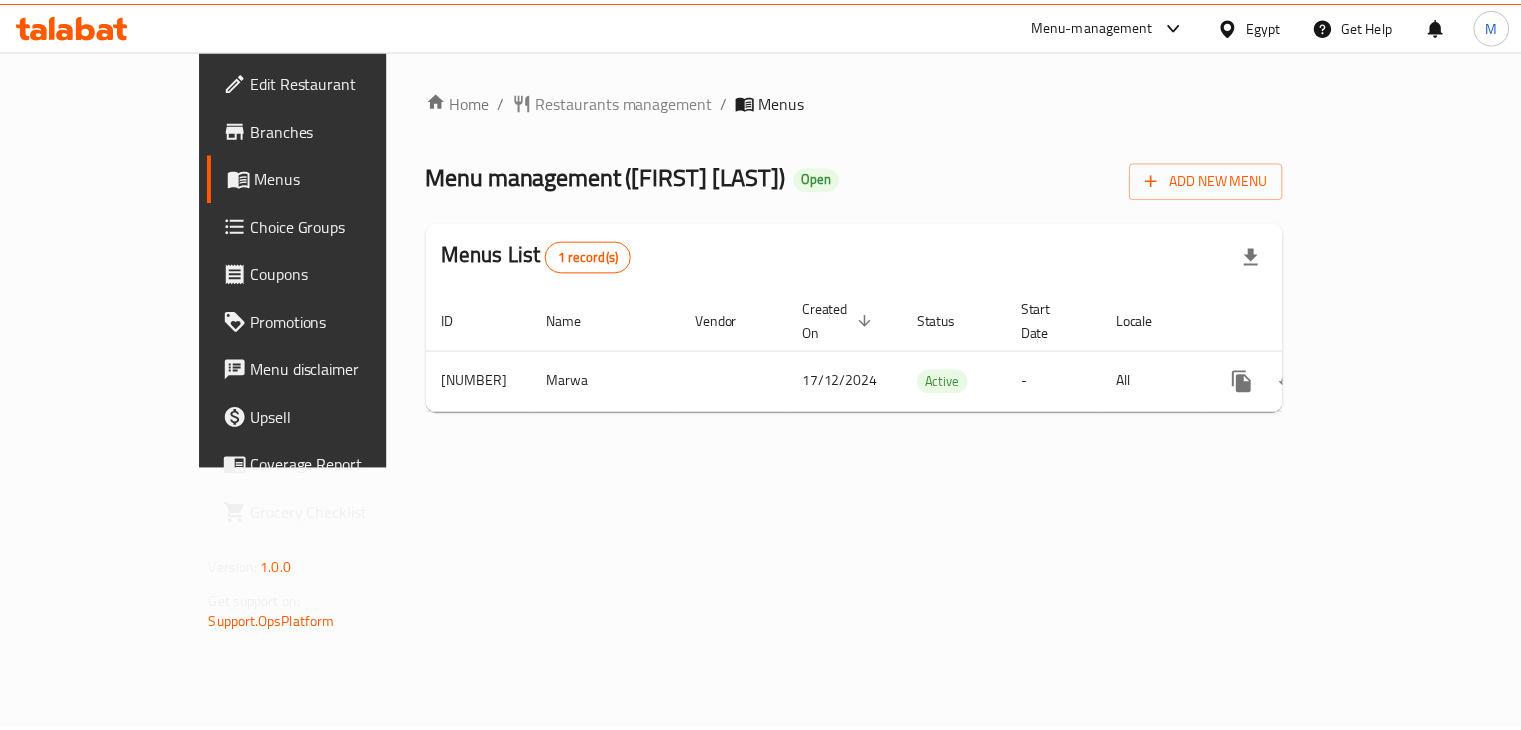 scroll, scrollTop: 0, scrollLeft: 0, axis: both 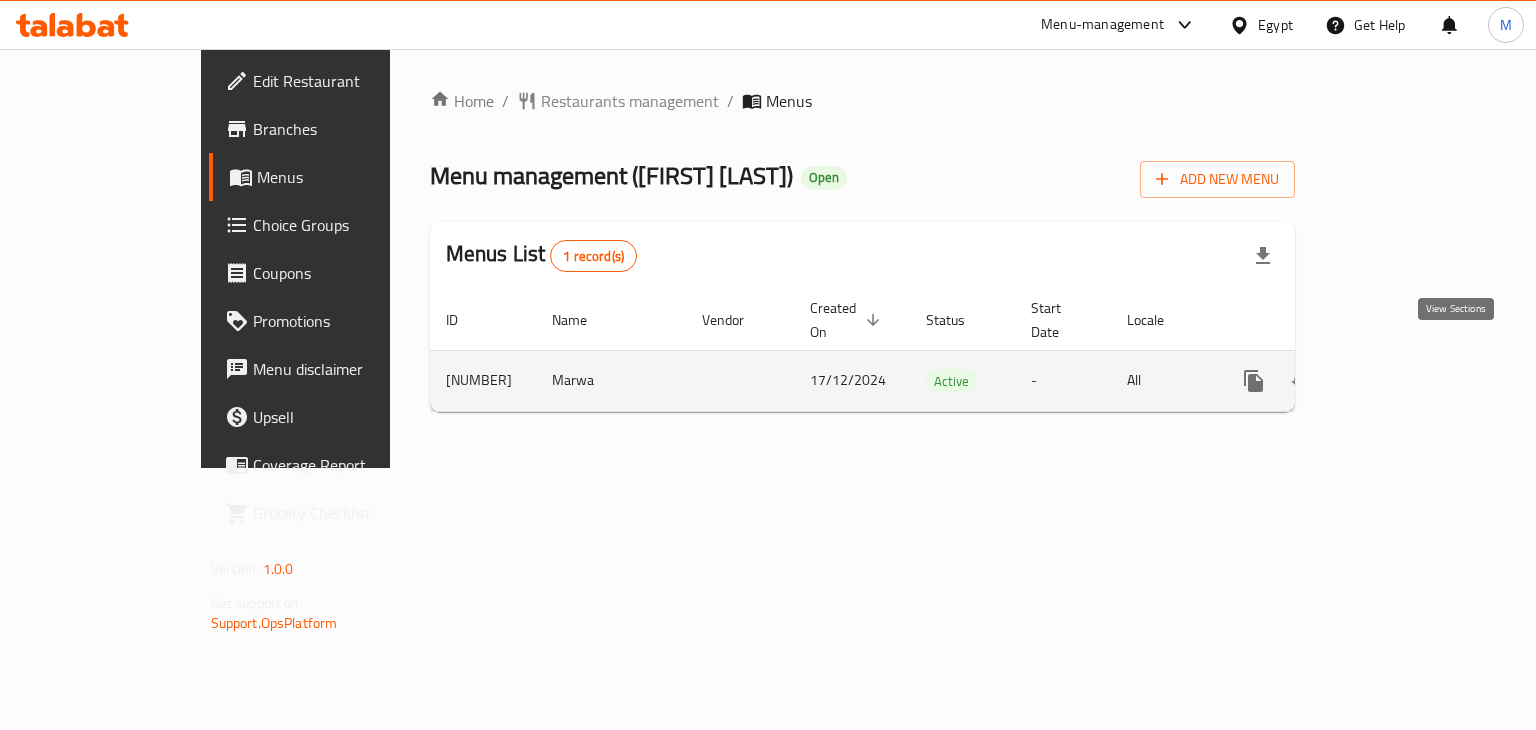 click 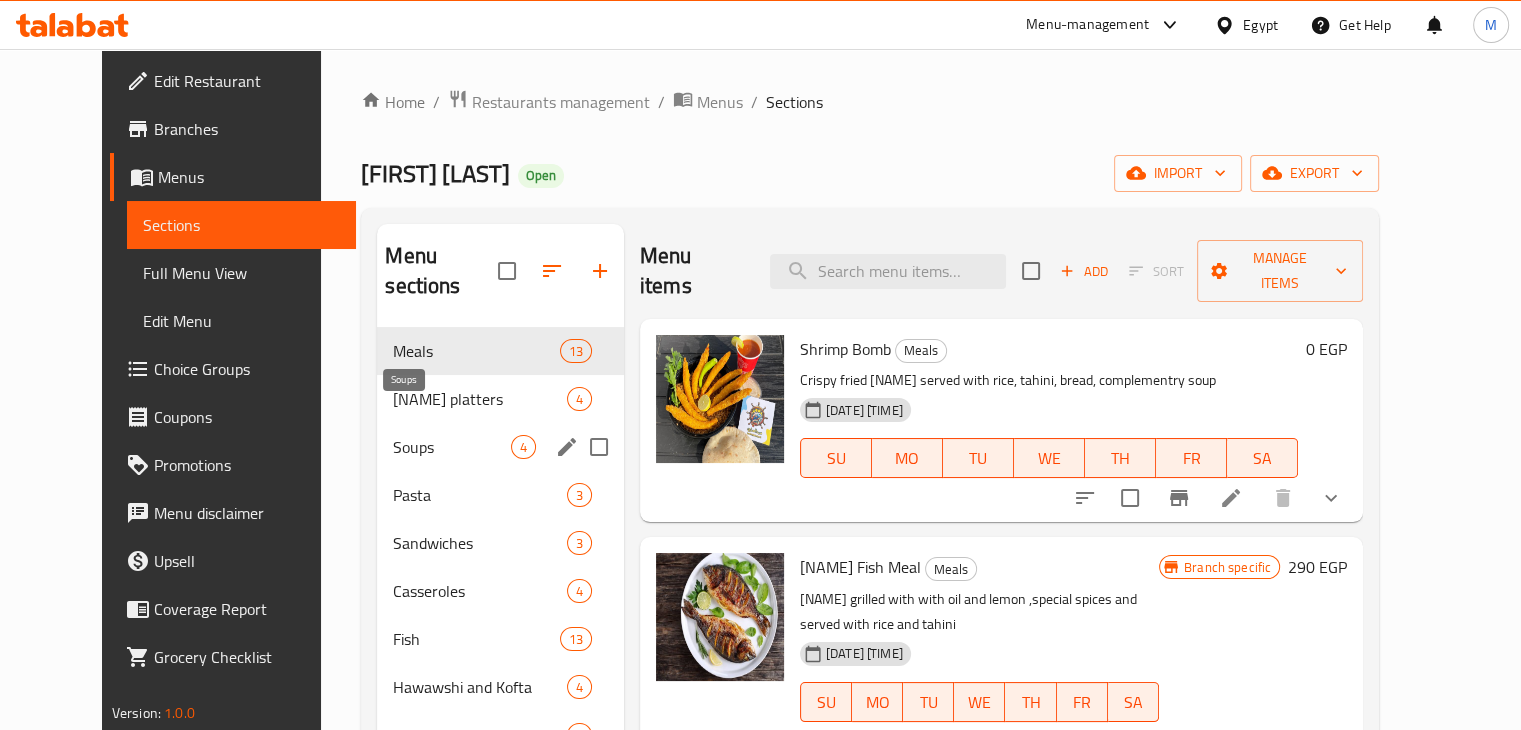 click on "Soups" at bounding box center [451, 447] 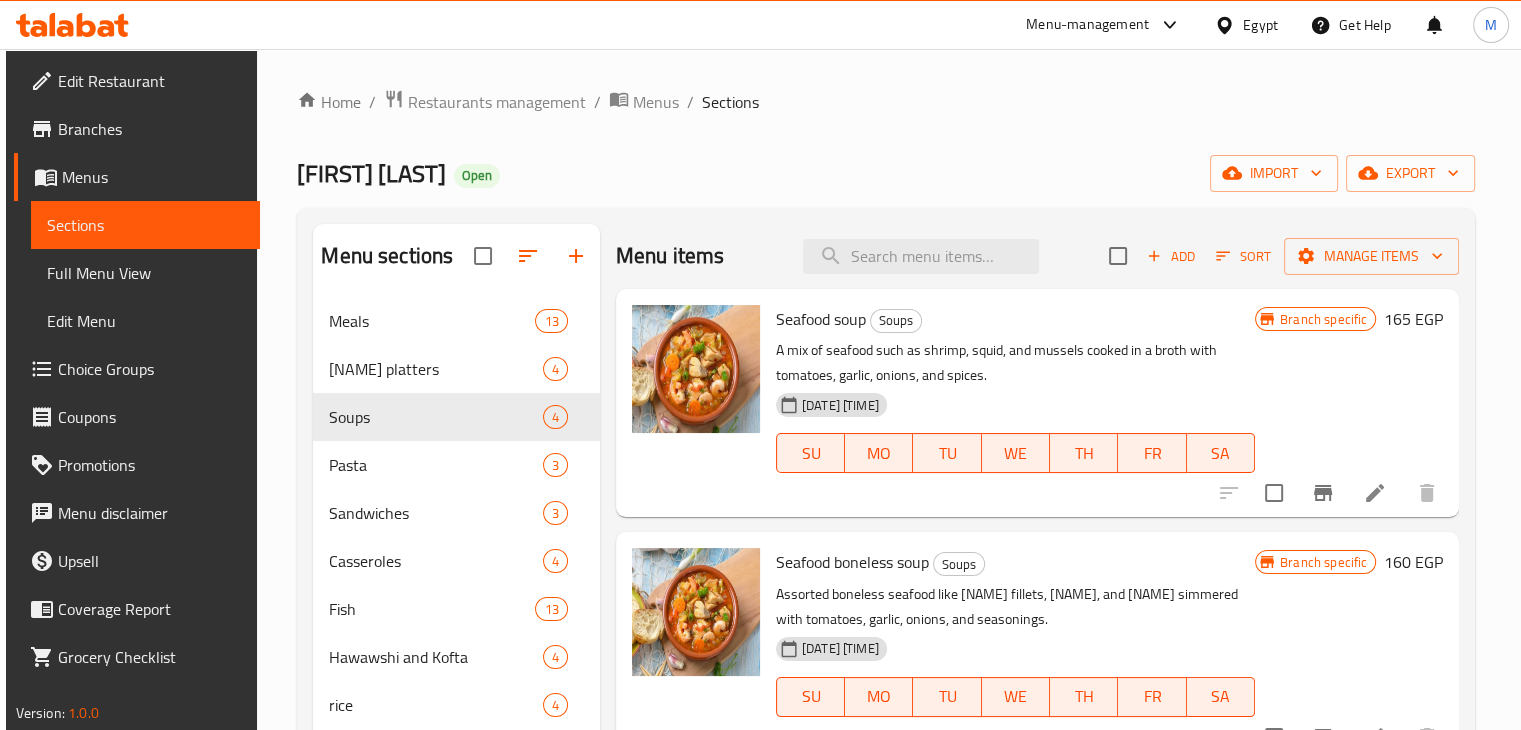click on "Choice Groups" at bounding box center [151, 369] 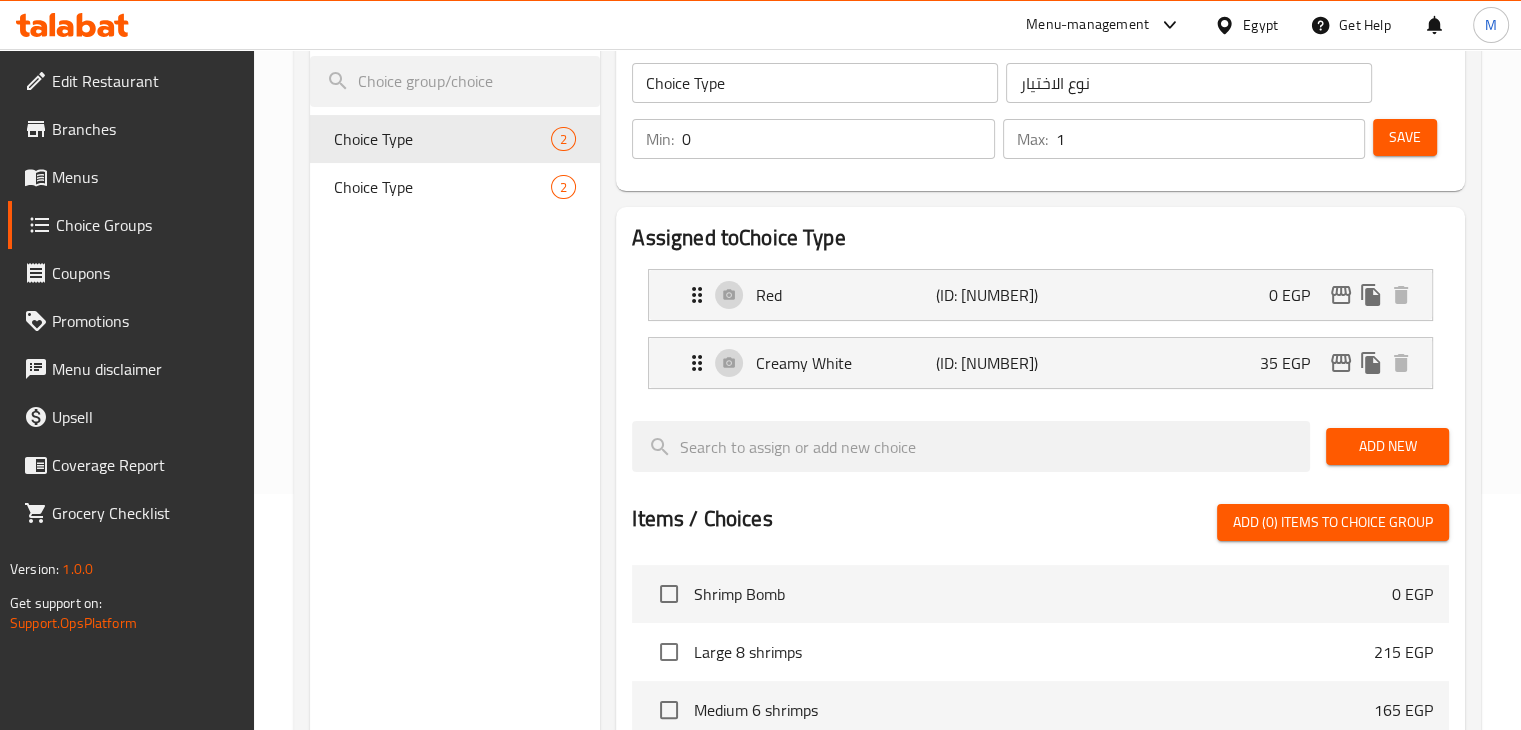 scroll, scrollTop: 234, scrollLeft: 0, axis: vertical 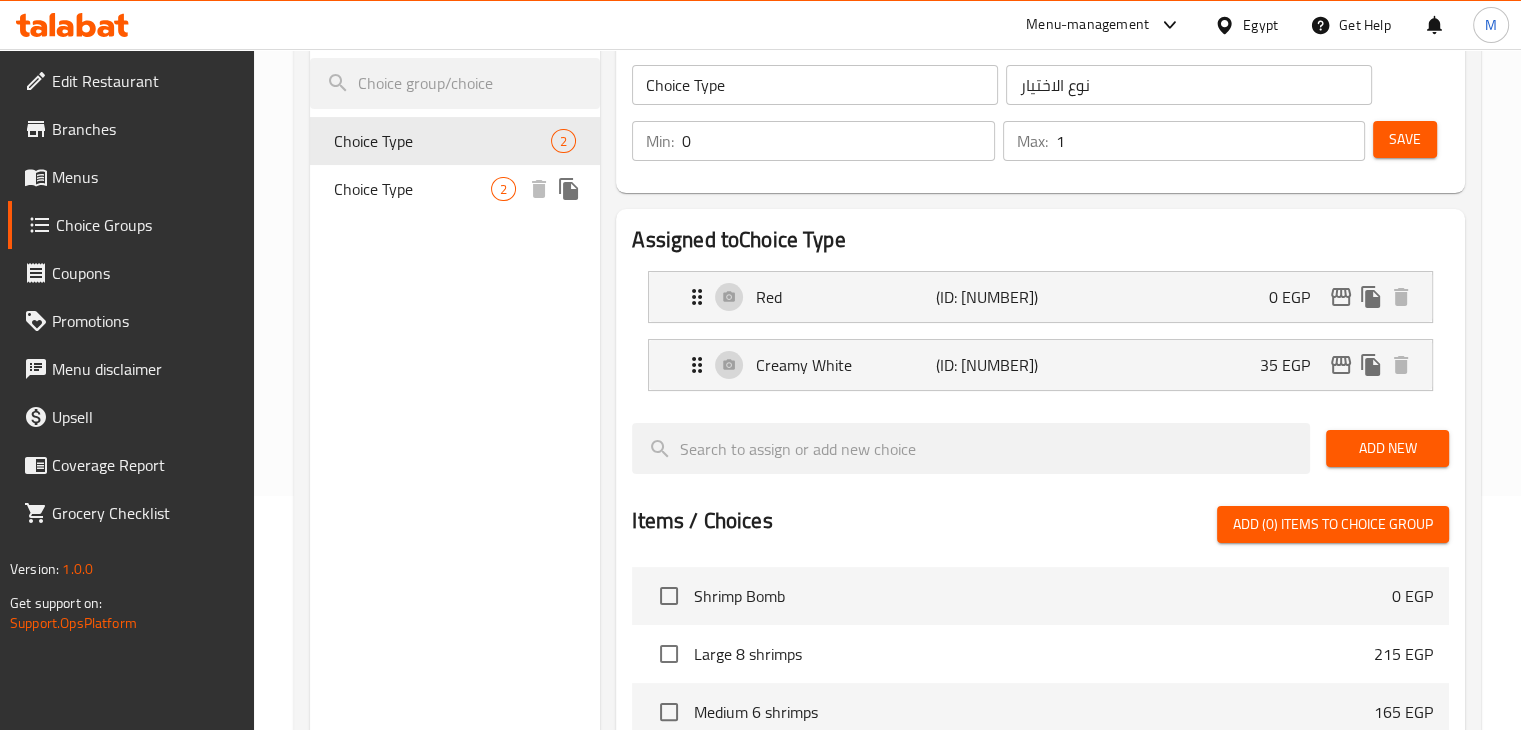 click on "Choice Type" at bounding box center [413, 189] 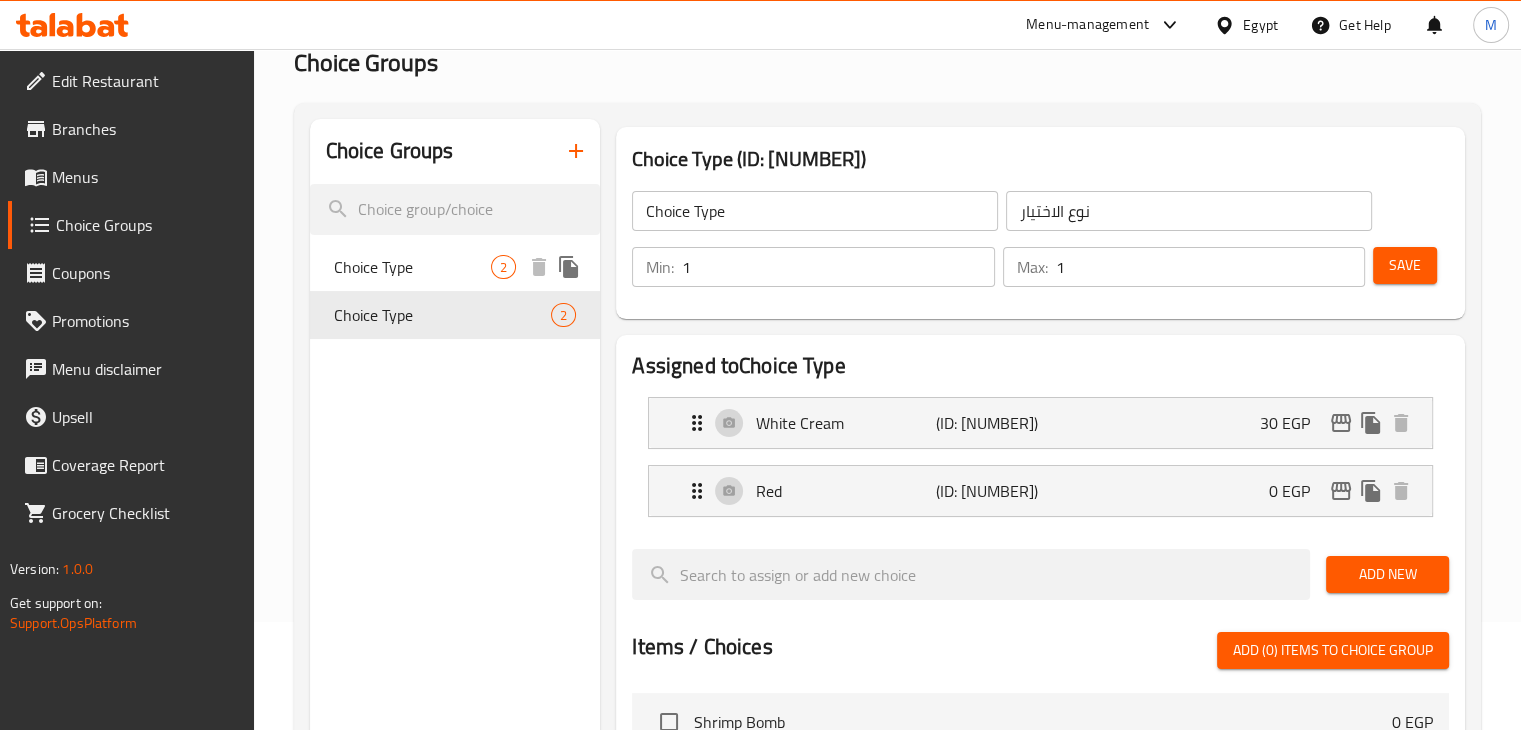 scroll, scrollTop: 96, scrollLeft: 0, axis: vertical 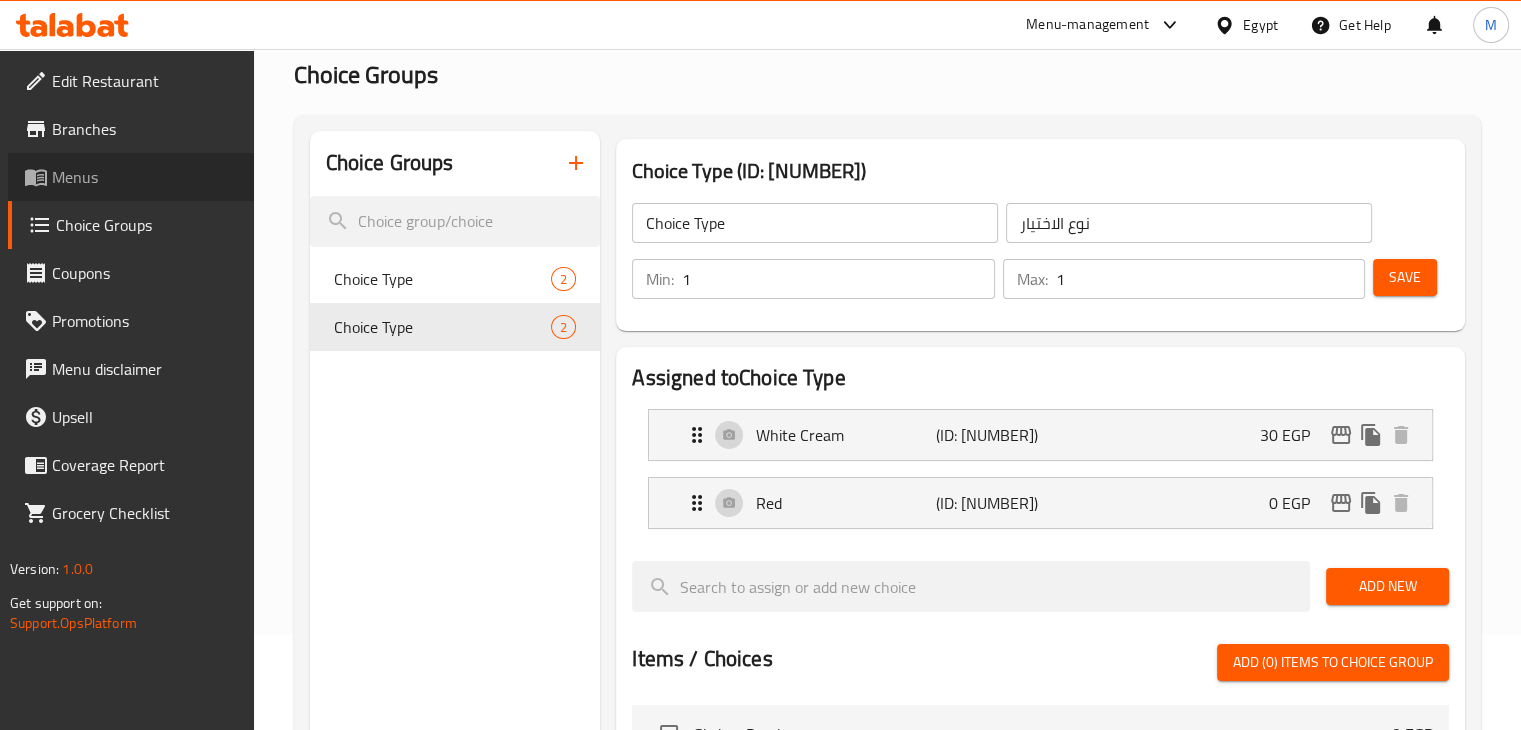 click on "Menus" at bounding box center (145, 177) 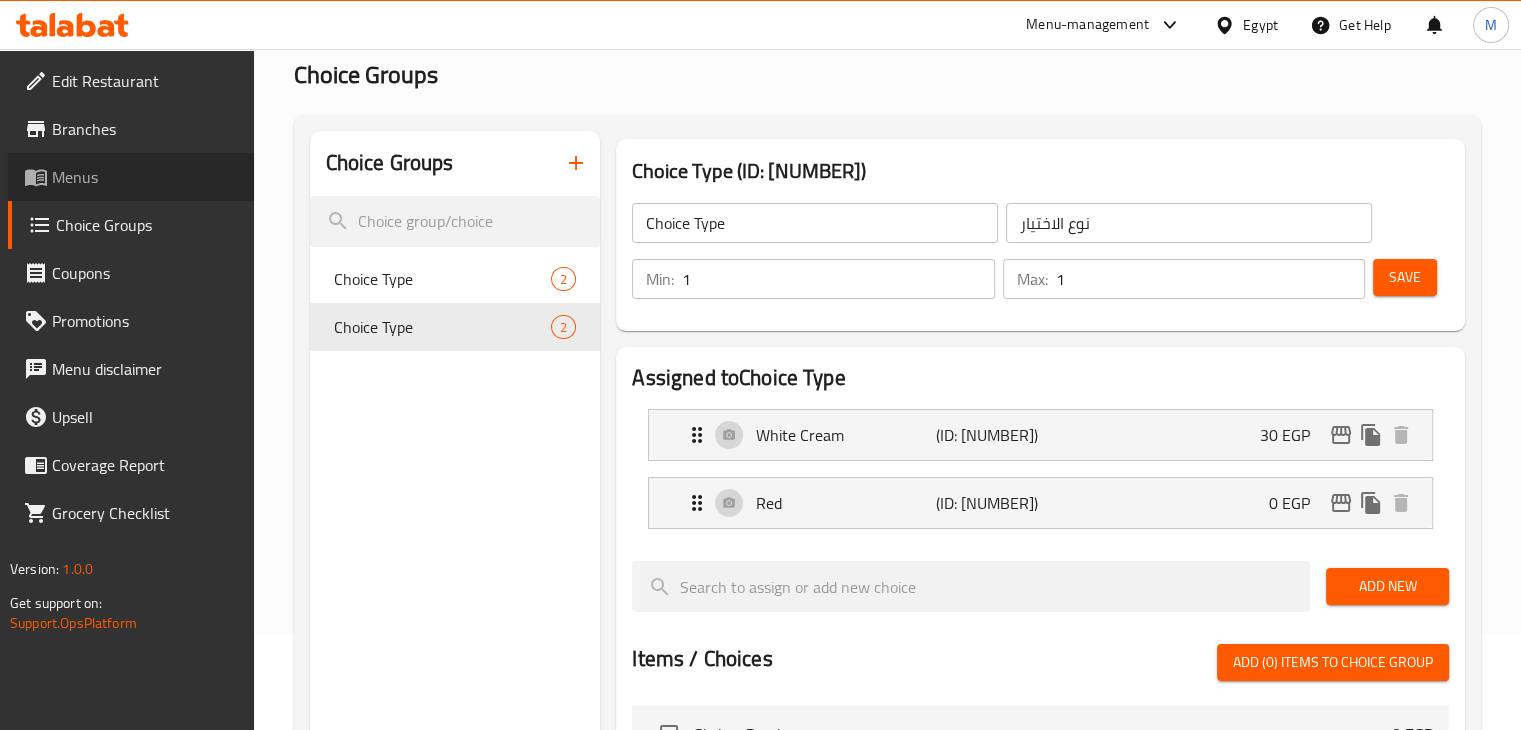 scroll, scrollTop: 0, scrollLeft: 0, axis: both 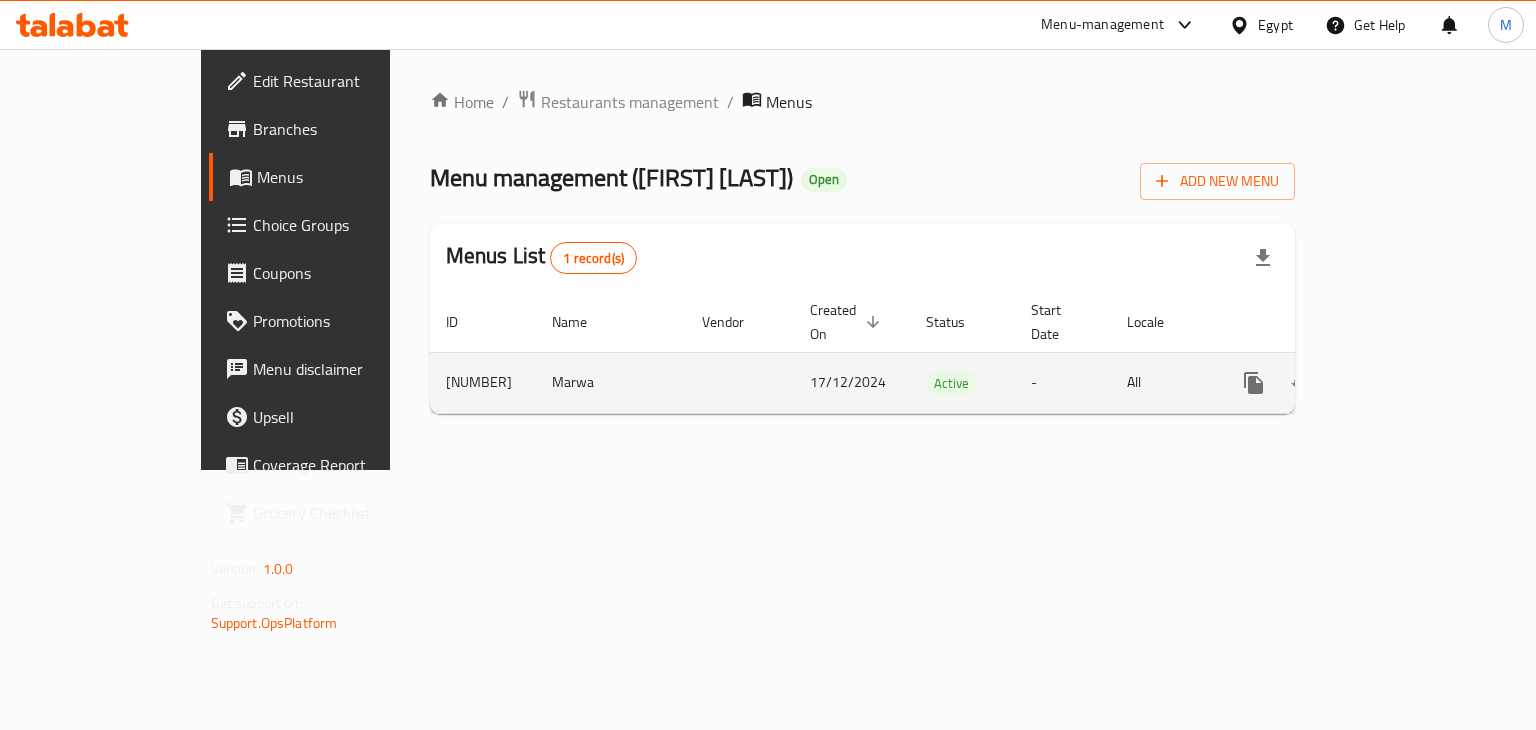 click 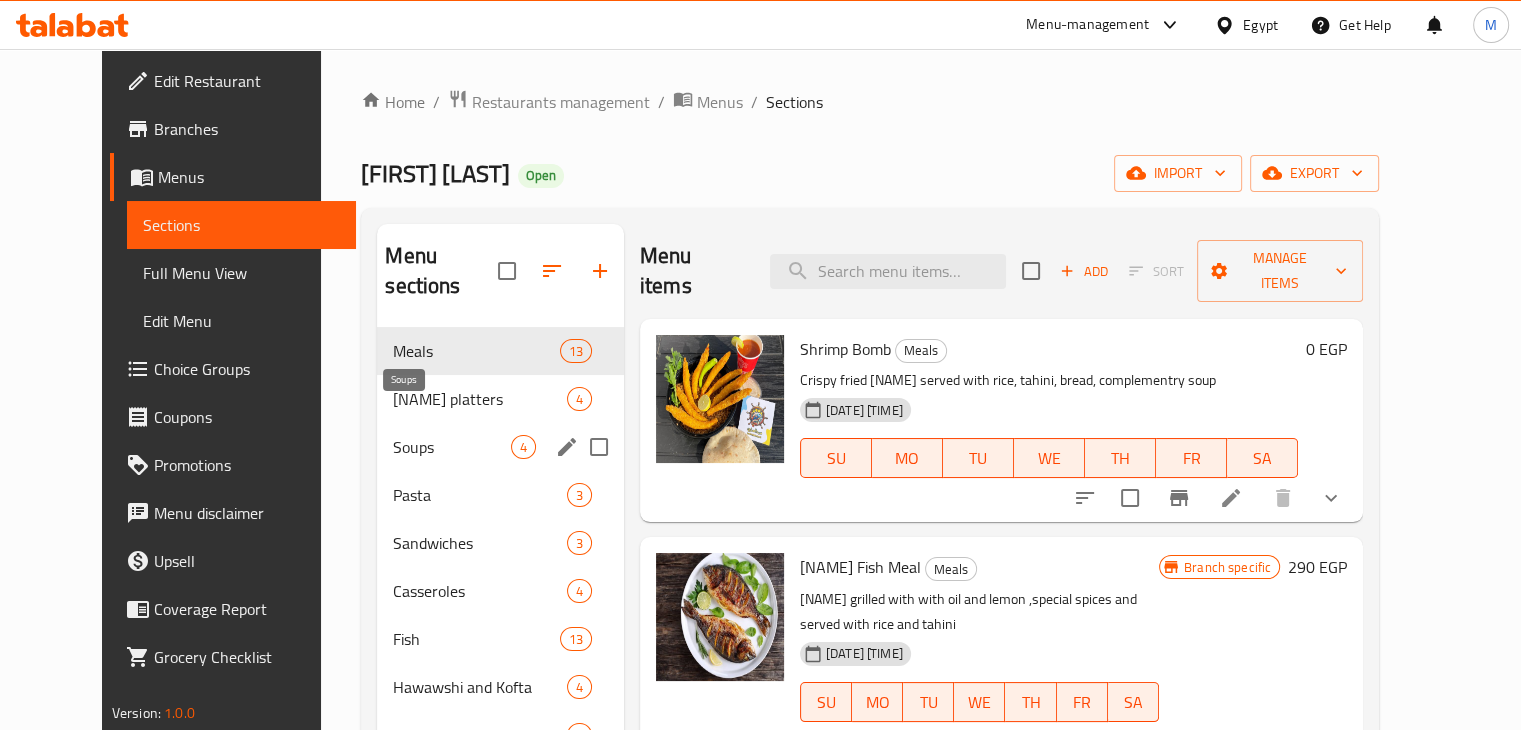 click on "Soups" at bounding box center (451, 447) 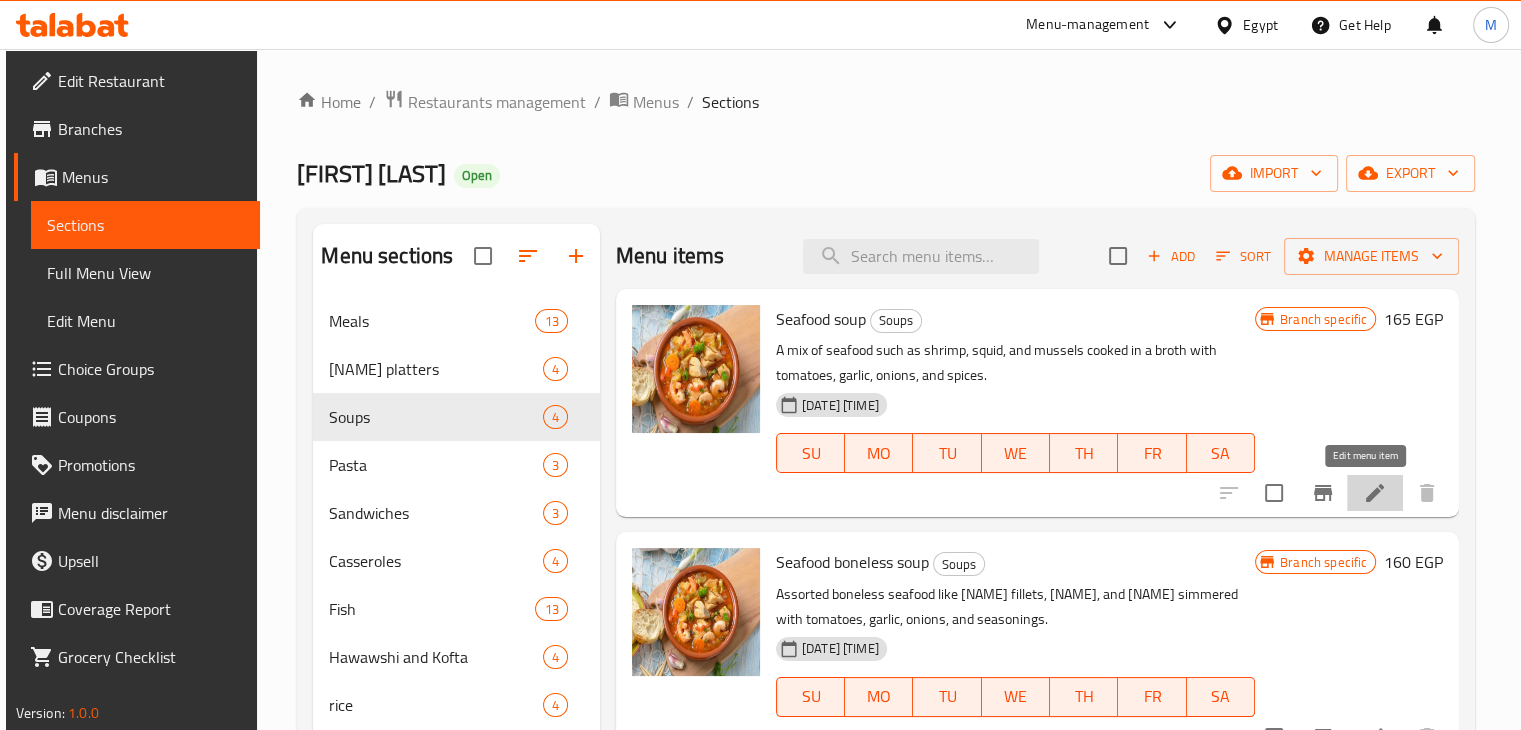click 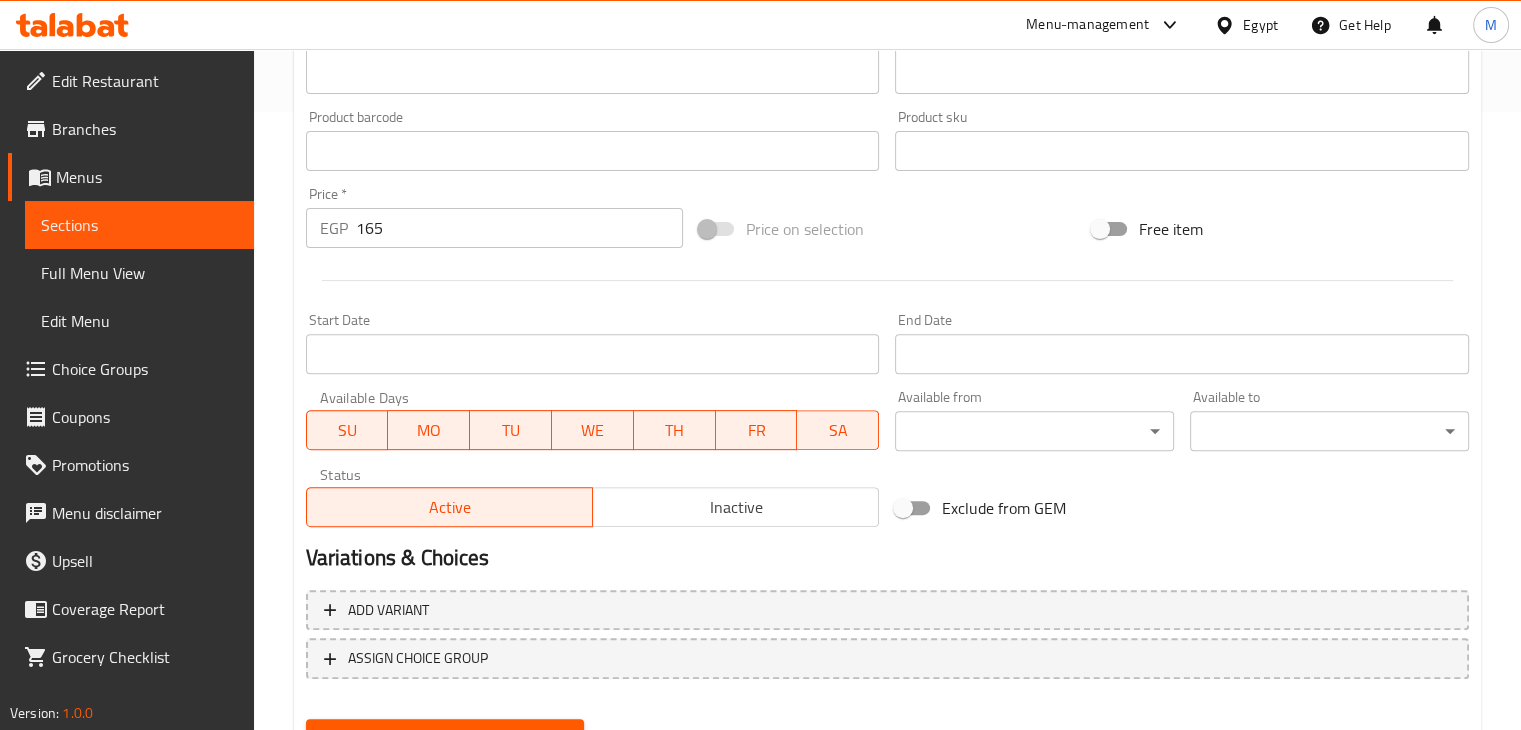 scroll, scrollTop: 711, scrollLeft: 0, axis: vertical 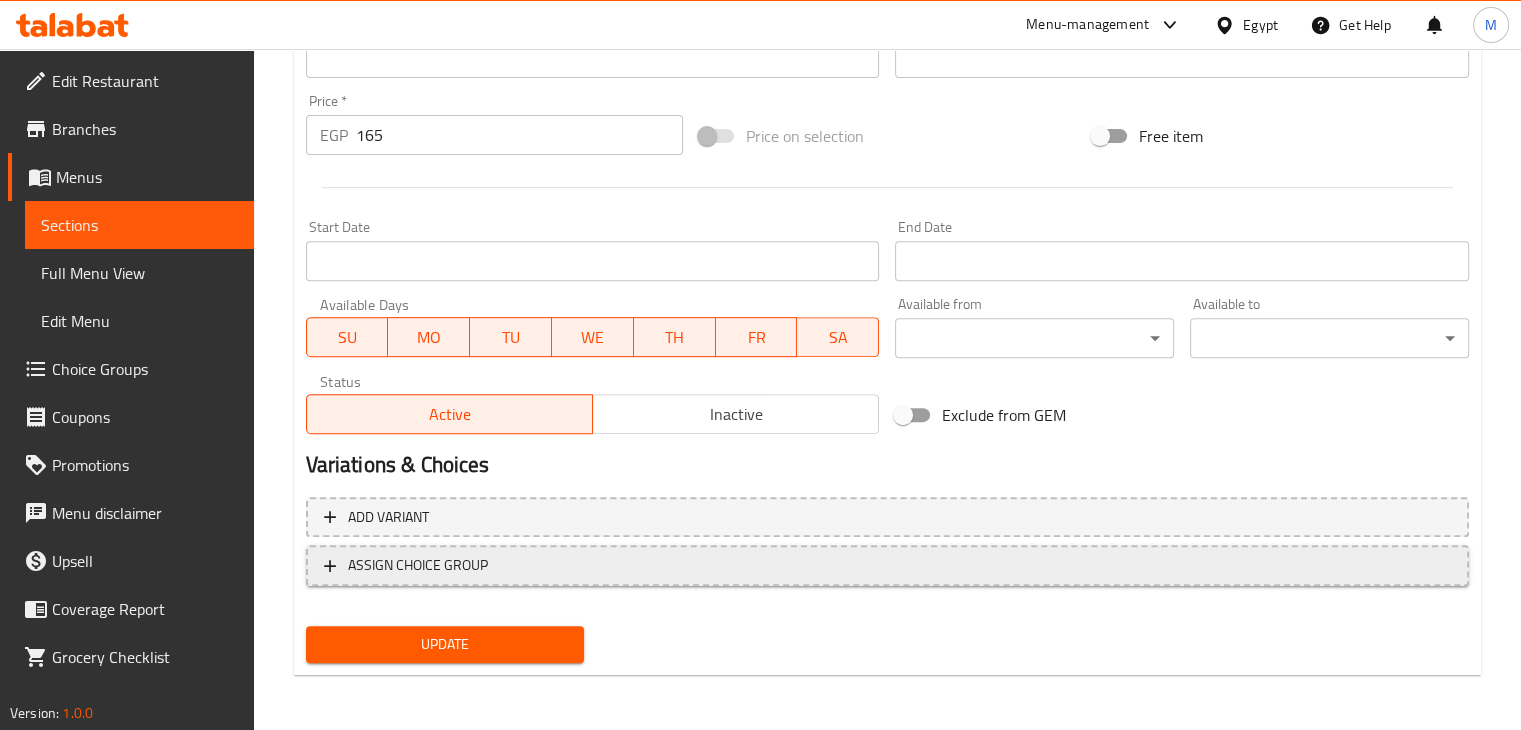 click on "ASSIGN CHOICE GROUP" at bounding box center (887, 565) 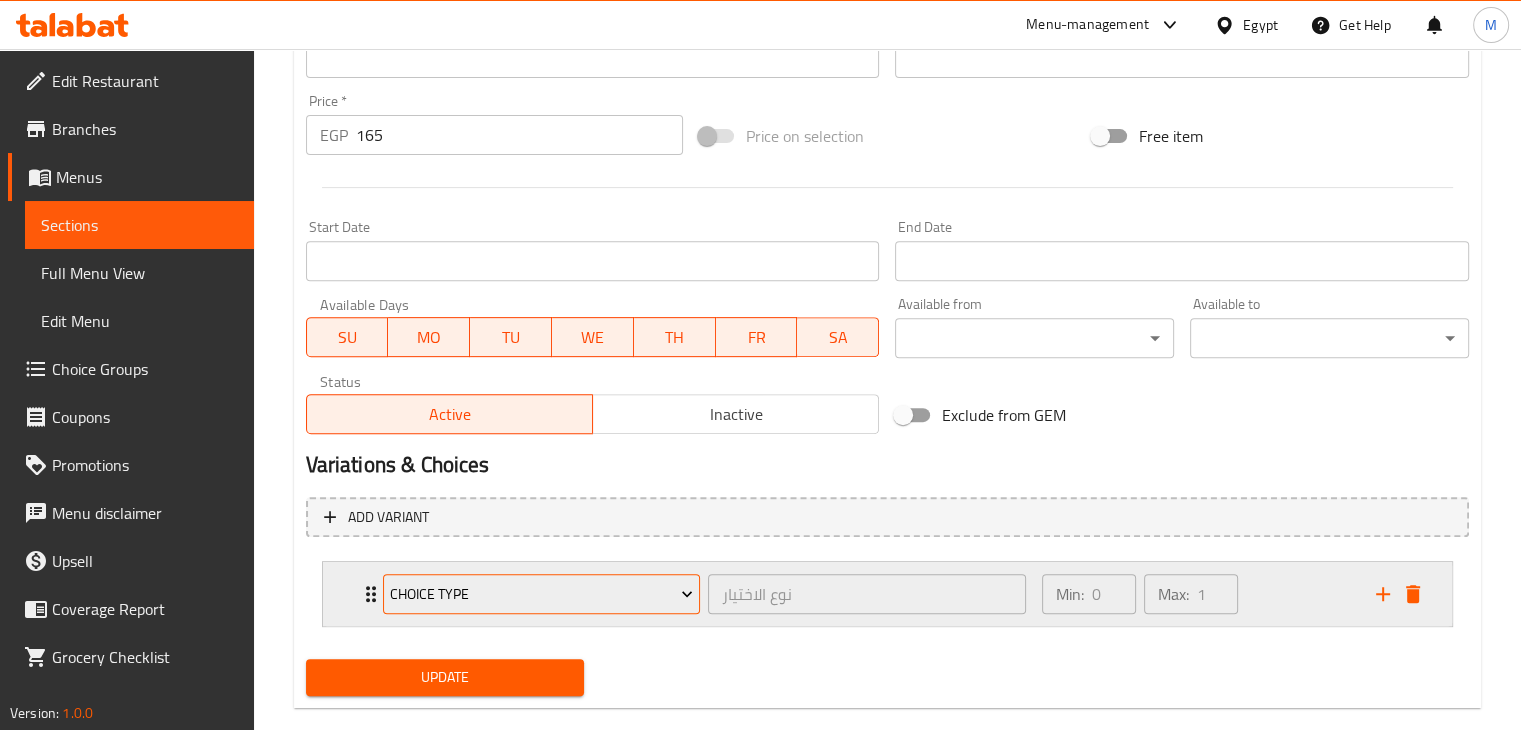 click on "Choice Type" at bounding box center (541, 594) 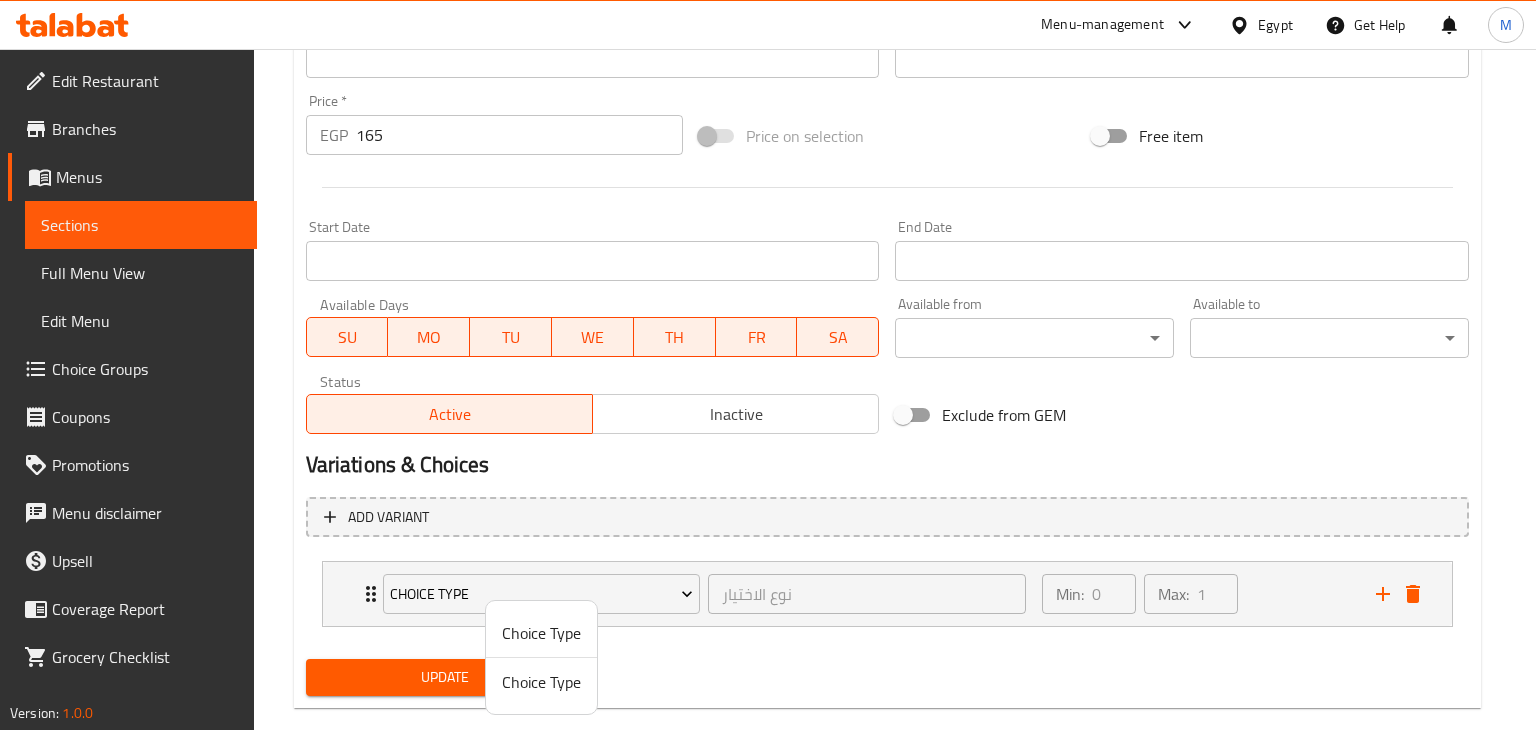 click at bounding box center (768, 365) 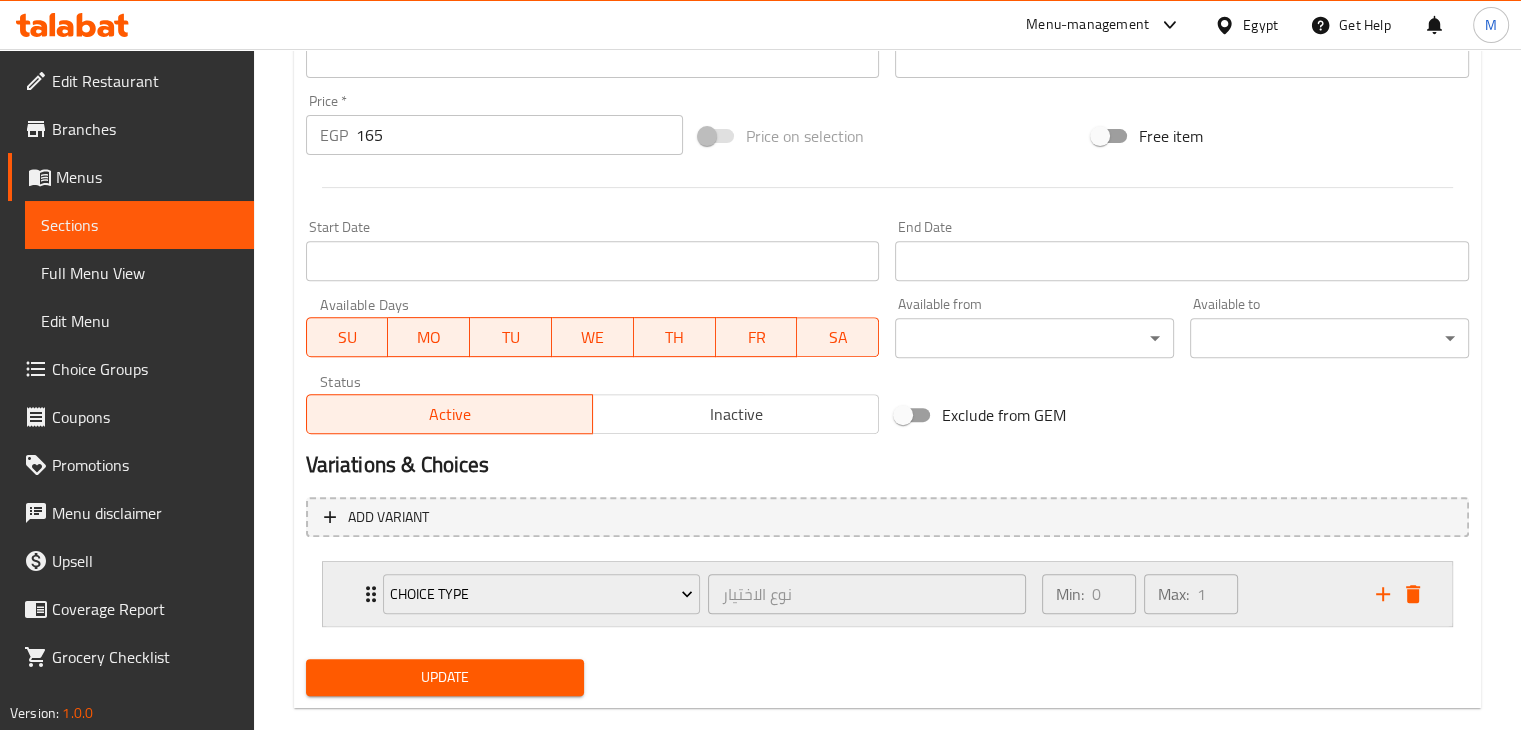 click on "Max: 1 ​" at bounding box center (1191, 594) 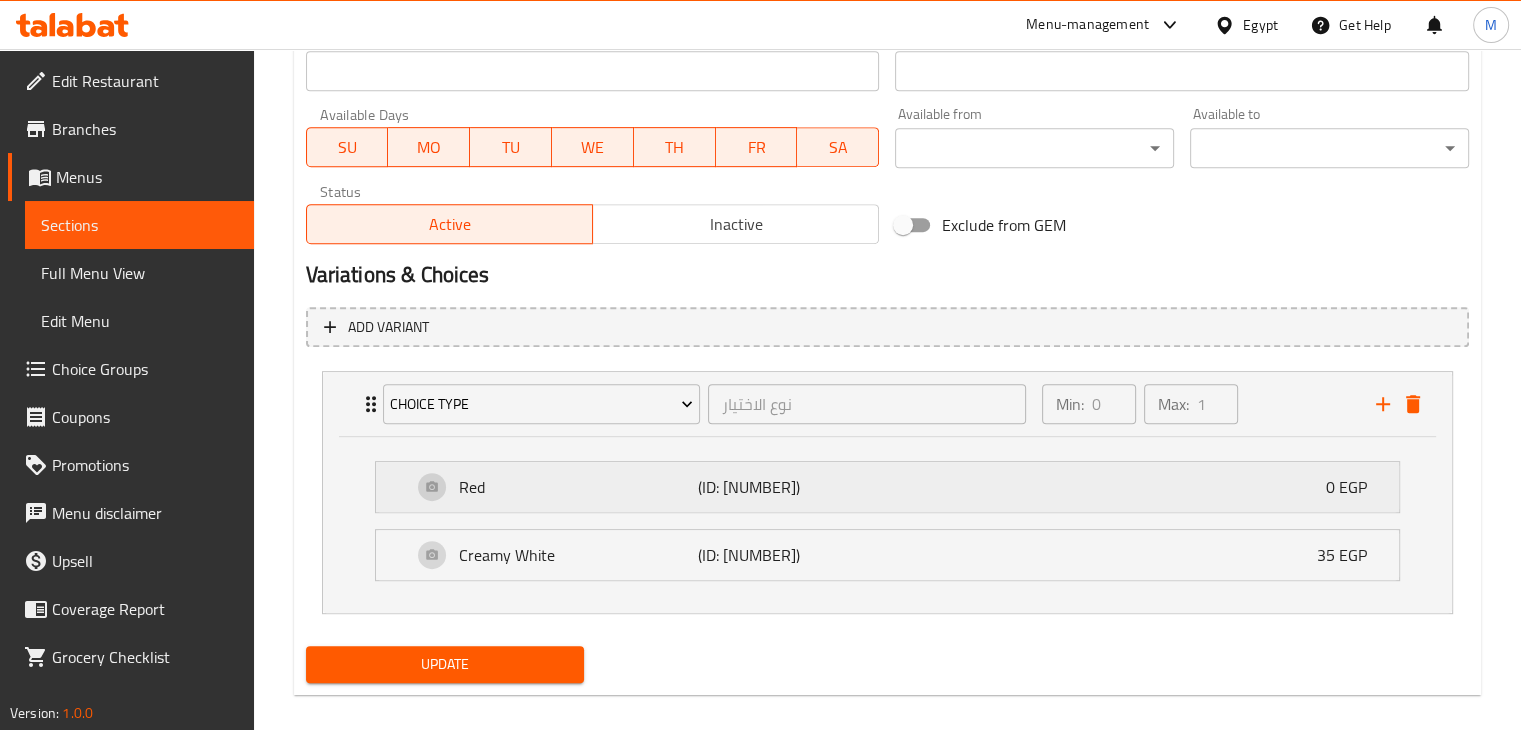 scroll, scrollTop: 920, scrollLeft: 0, axis: vertical 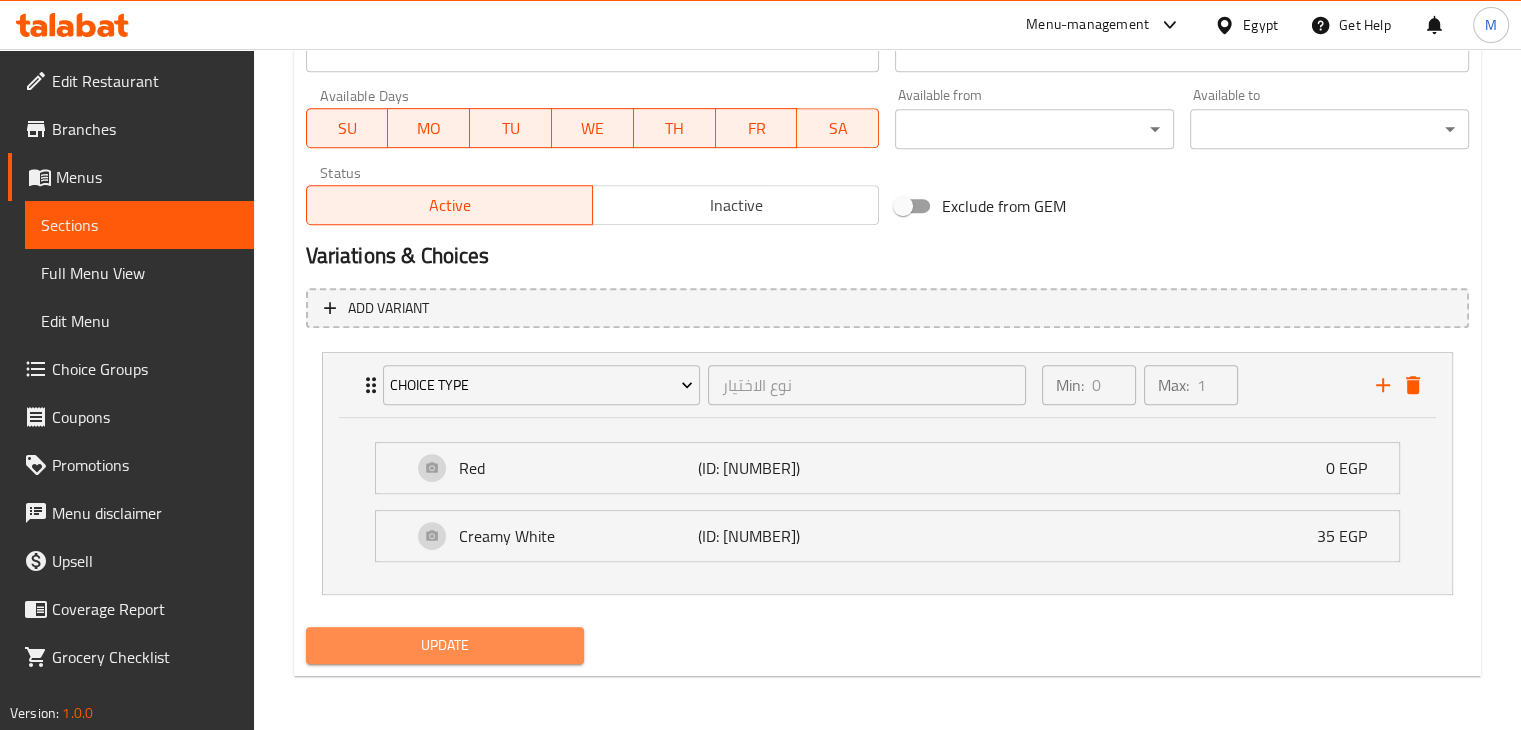 click on "Update" at bounding box center (445, 645) 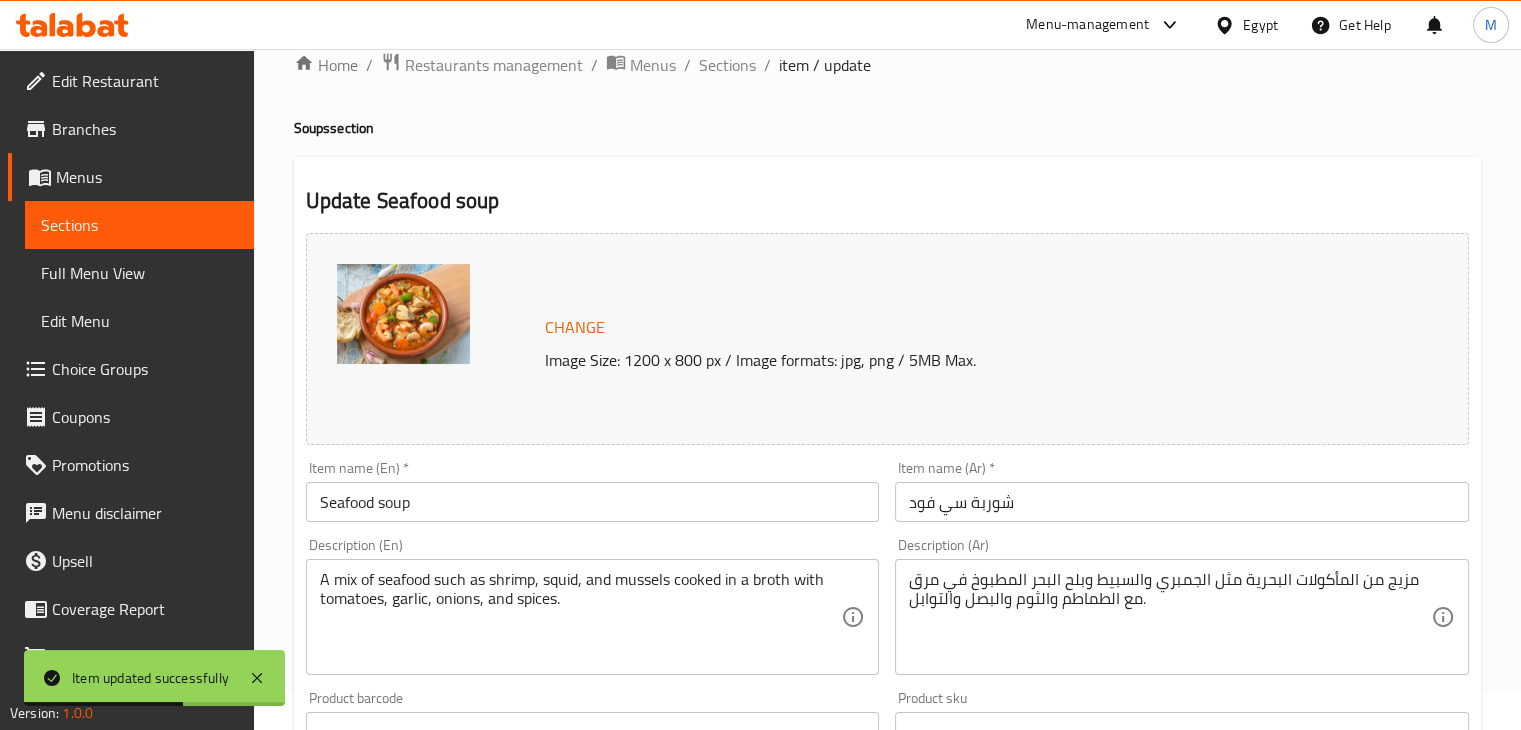 scroll, scrollTop: 0, scrollLeft: 0, axis: both 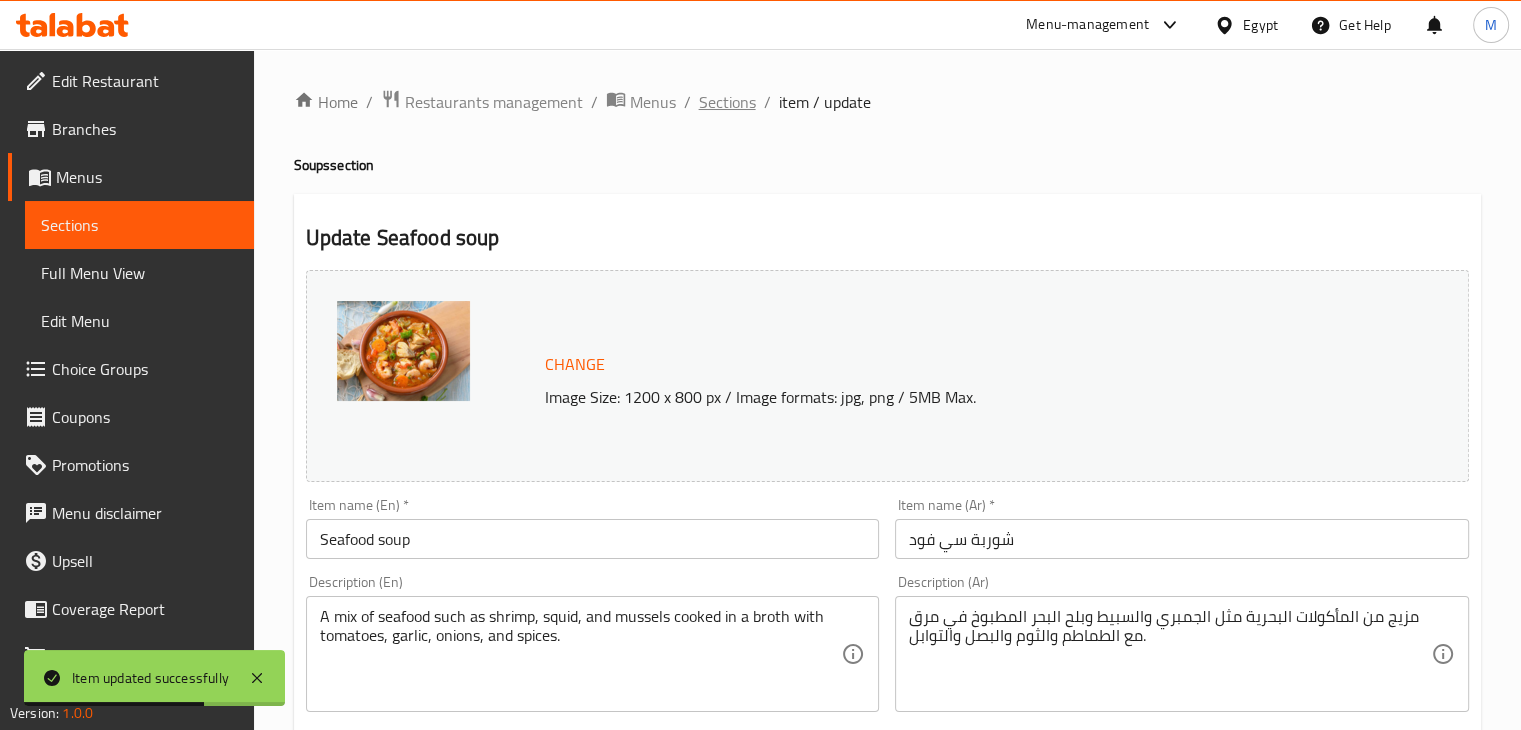 click on "Sections" at bounding box center [727, 102] 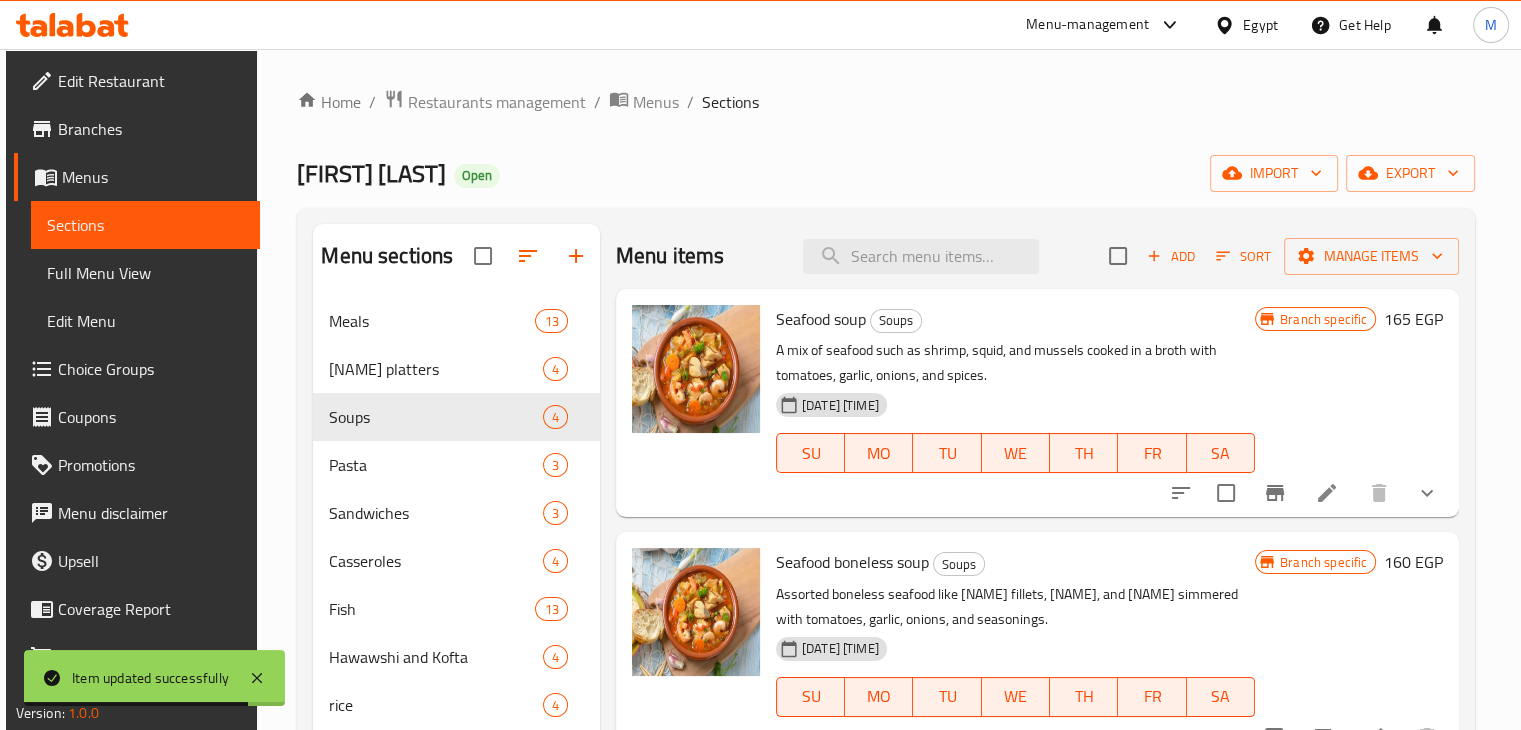 scroll, scrollTop: 226, scrollLeft: 0, axis: vertical 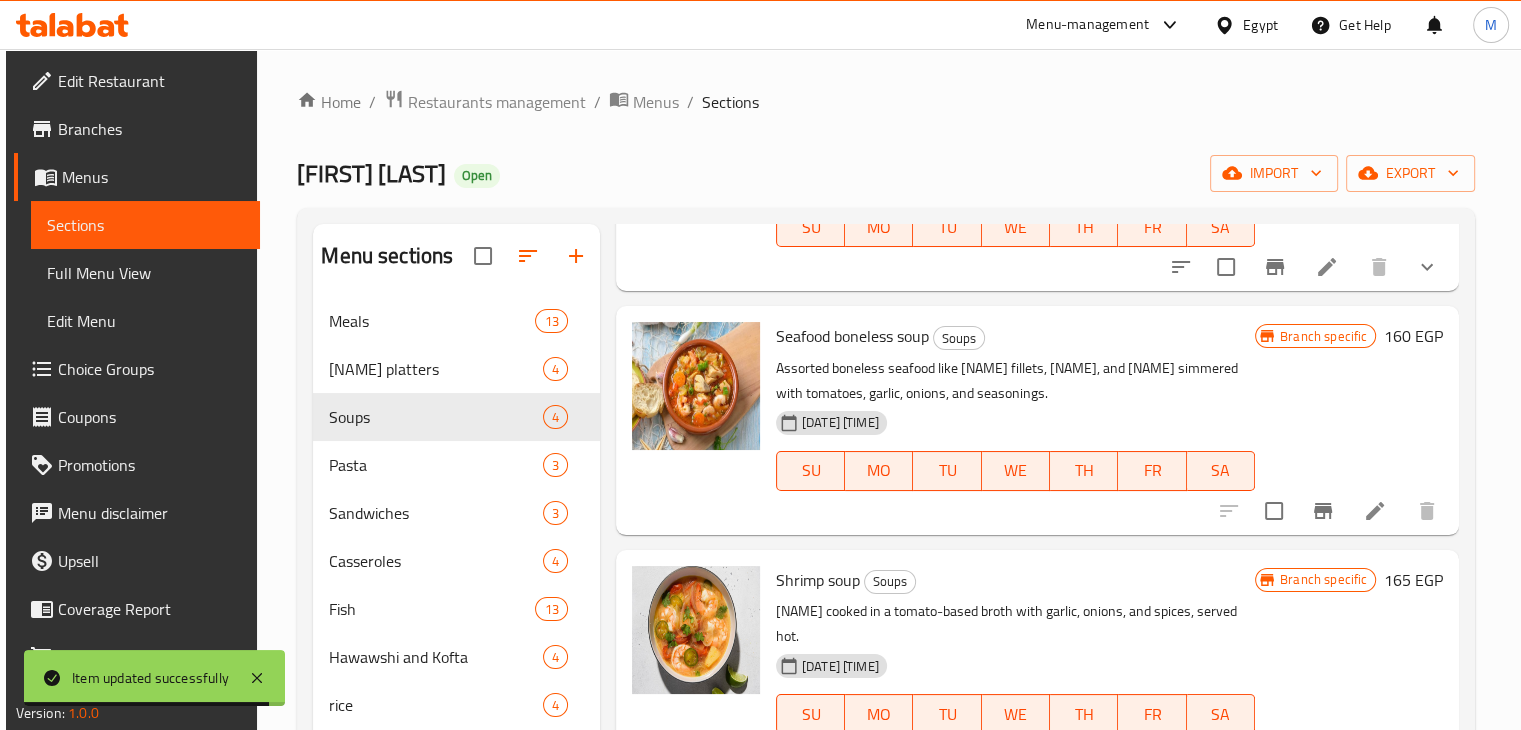 click 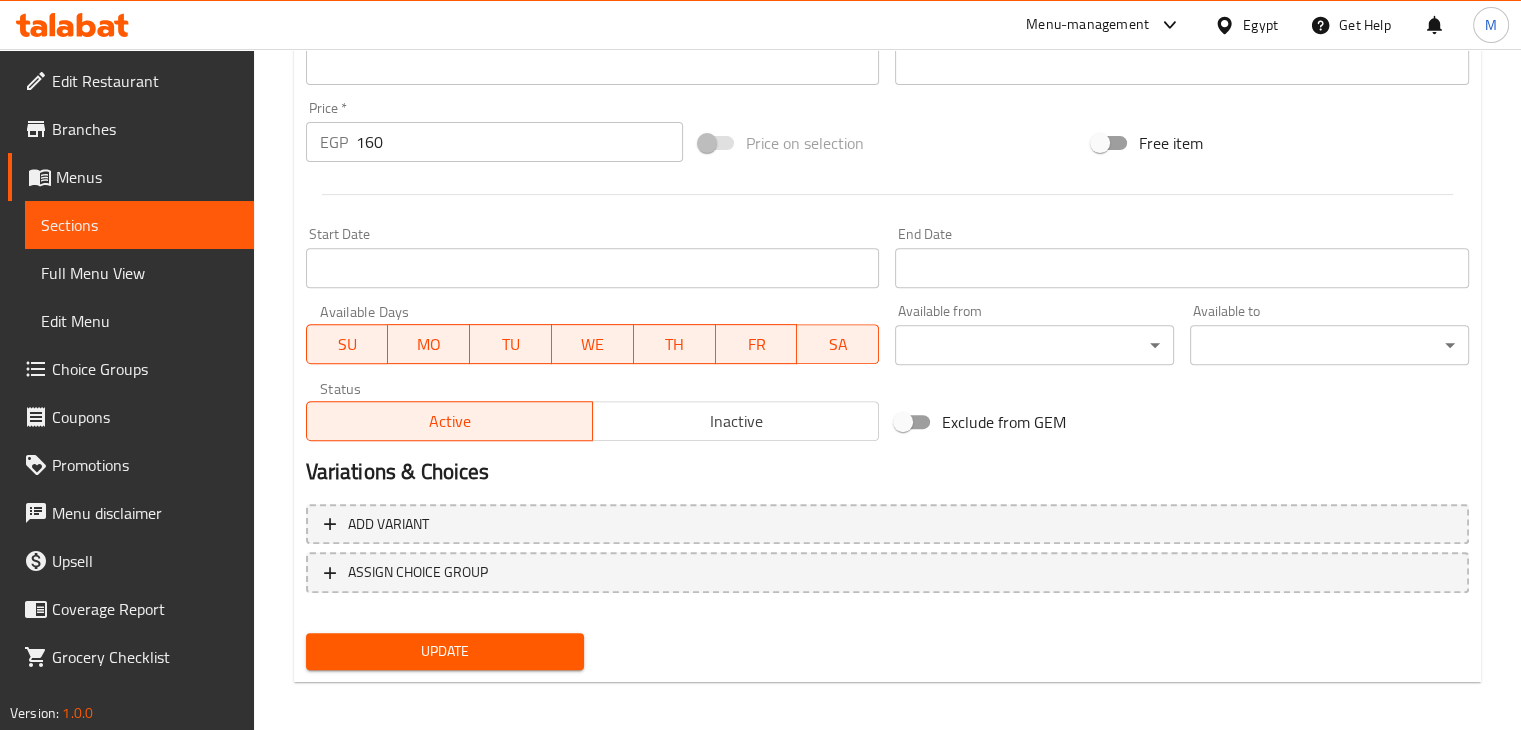 scroll, scrollTop: 711, scrollLeft: 0, axis: vertical 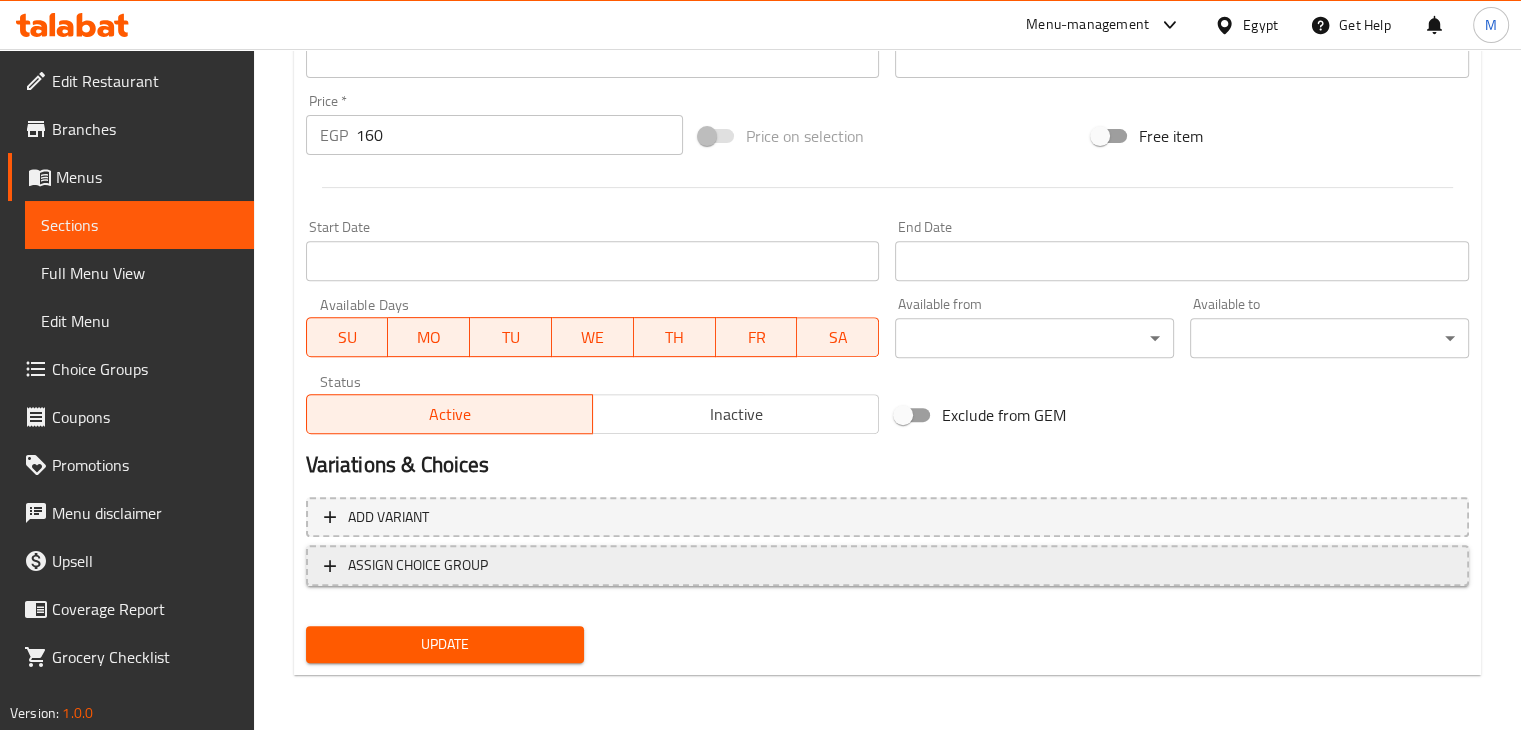 click on "ASSIGN CHOICE GROUP" at bounding box center (887, 565) 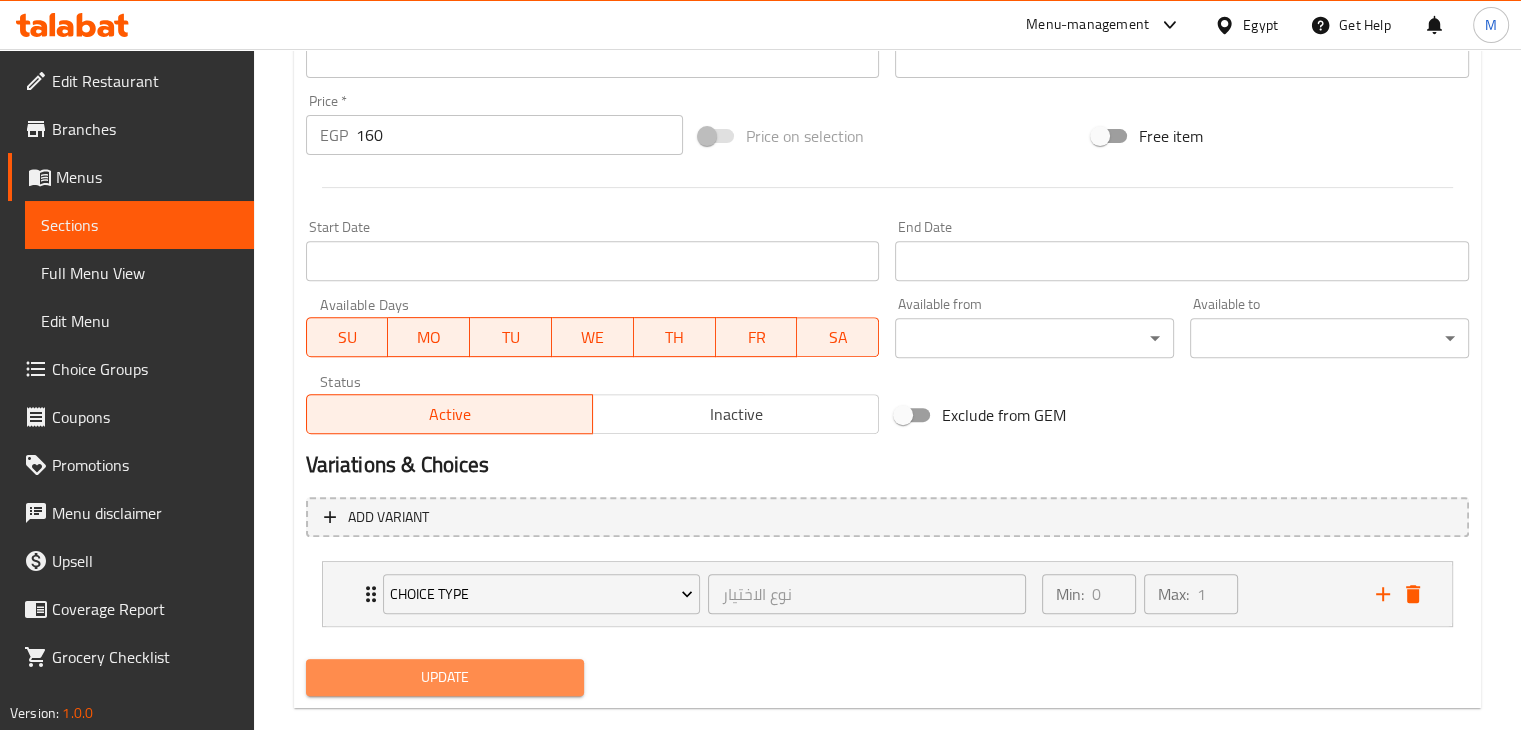 click on "Update" at bounding box center [445, 677] 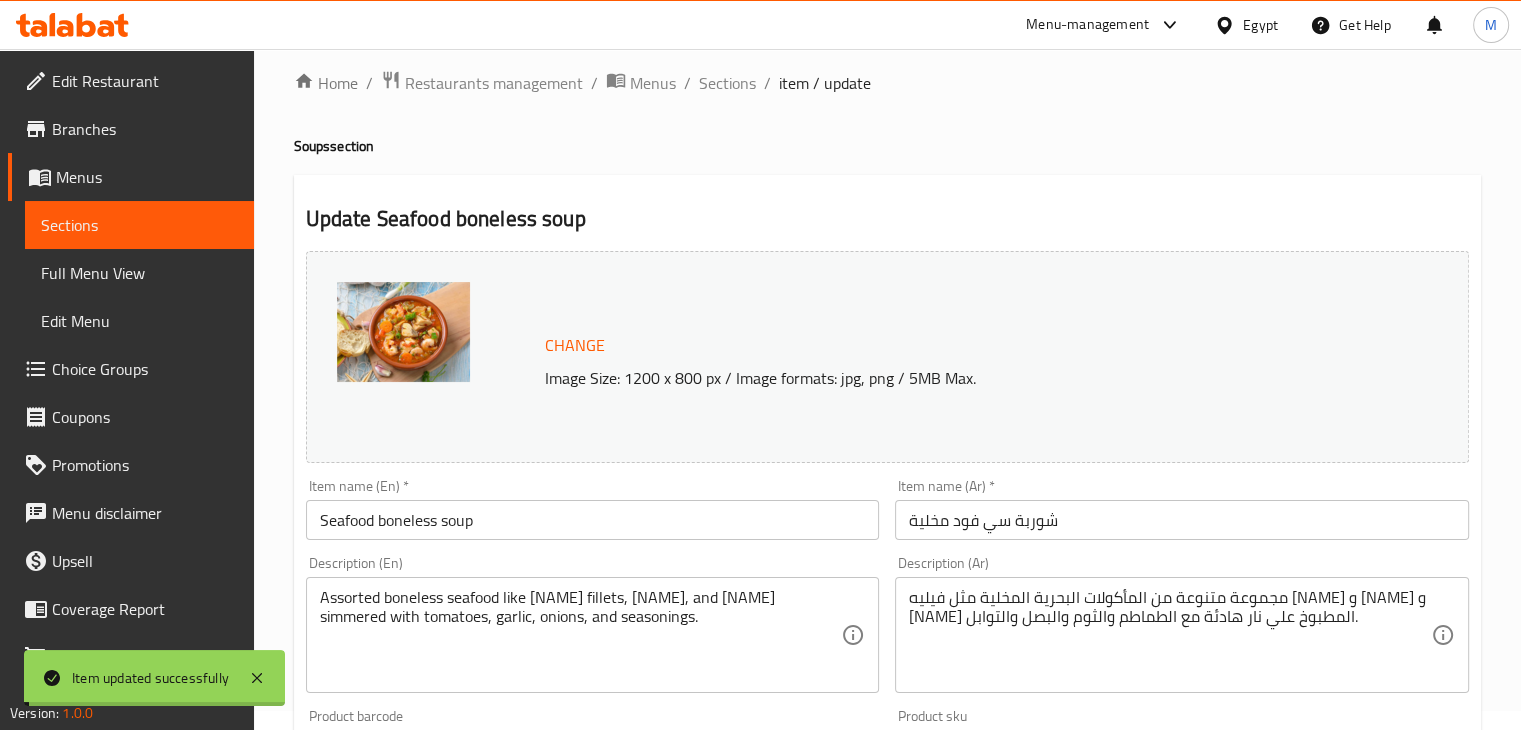 scroll, scrollTop: 0, scrollLeft: 0, axis: both 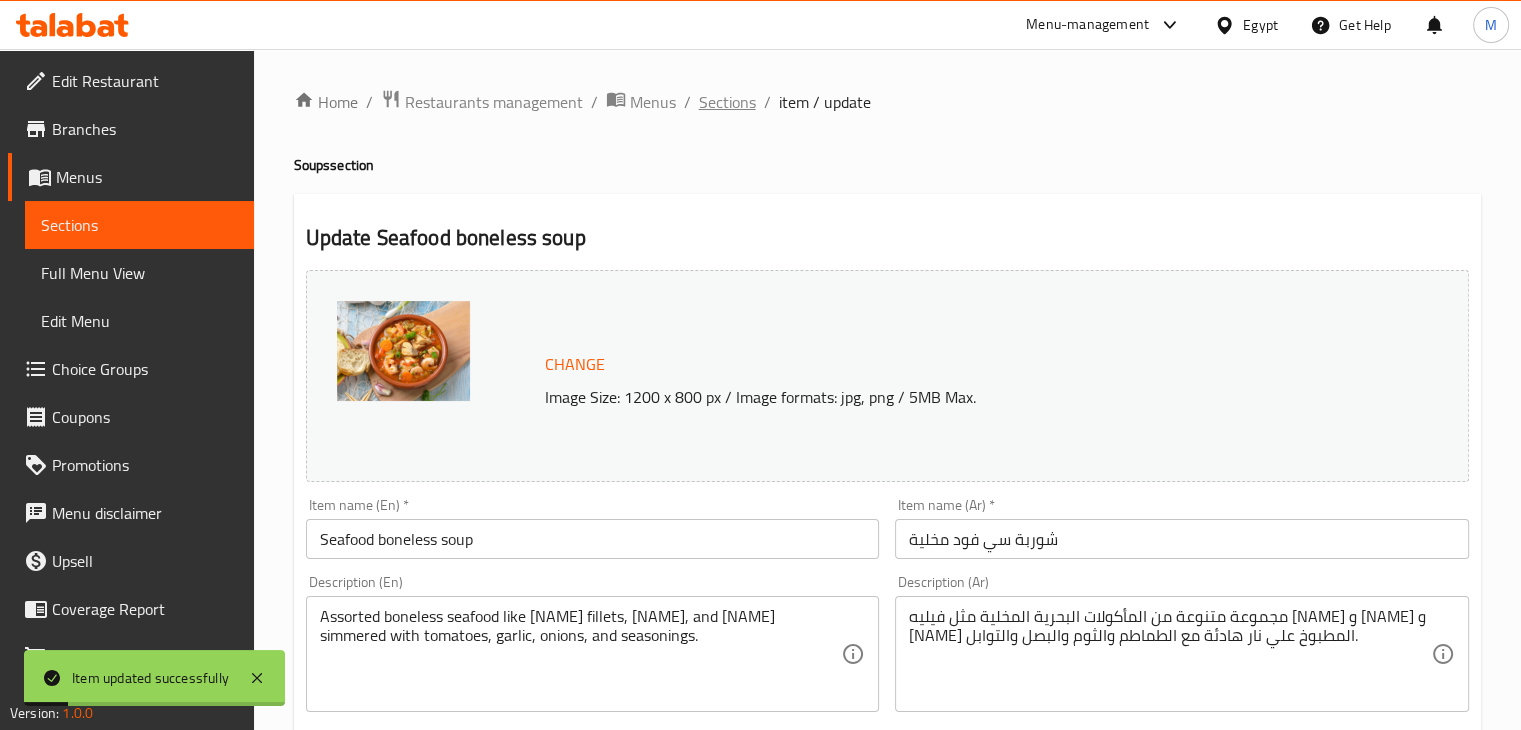click on "Sections" at bounding box center [727, 102] 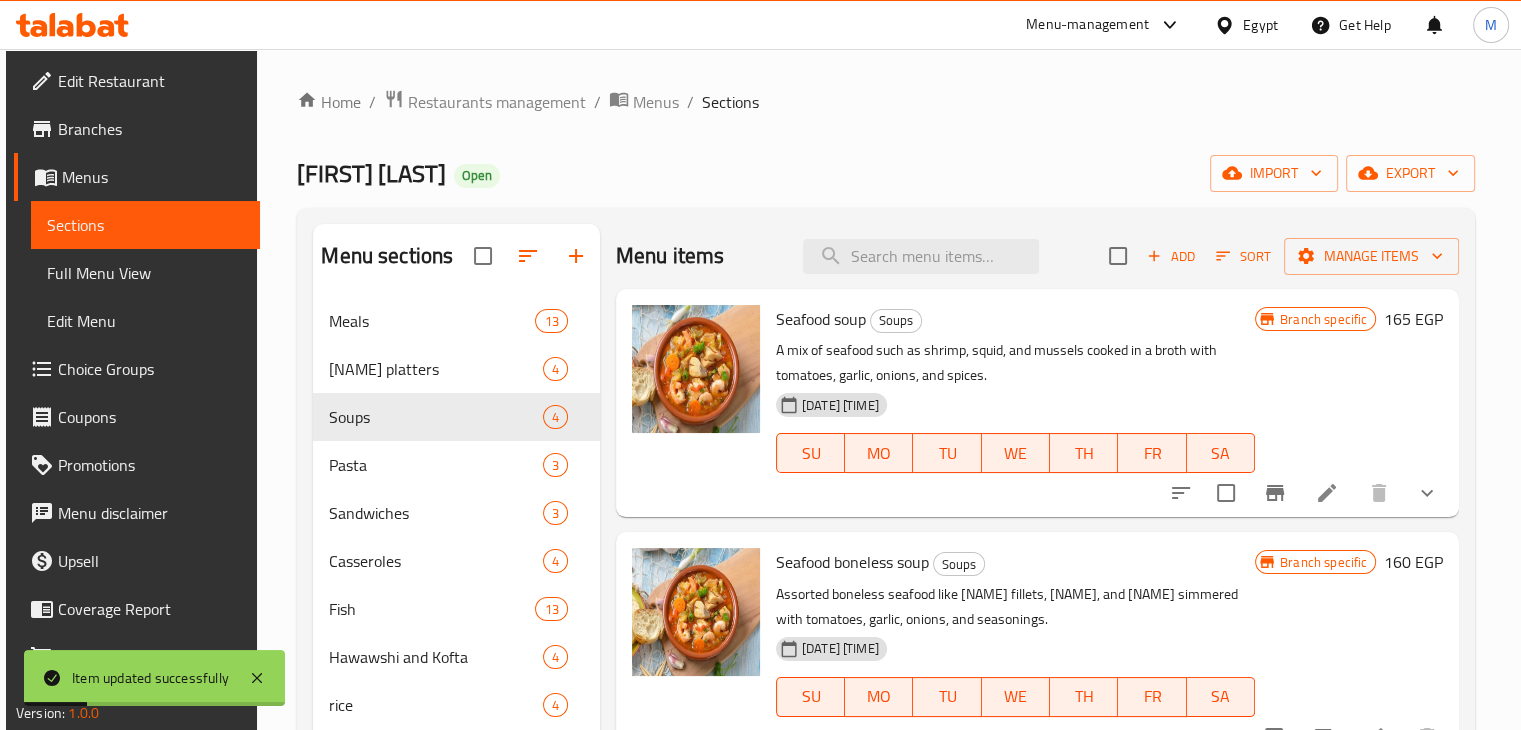 scroll, scrollTop: 294, scrollLeft: 0, axis: vertical 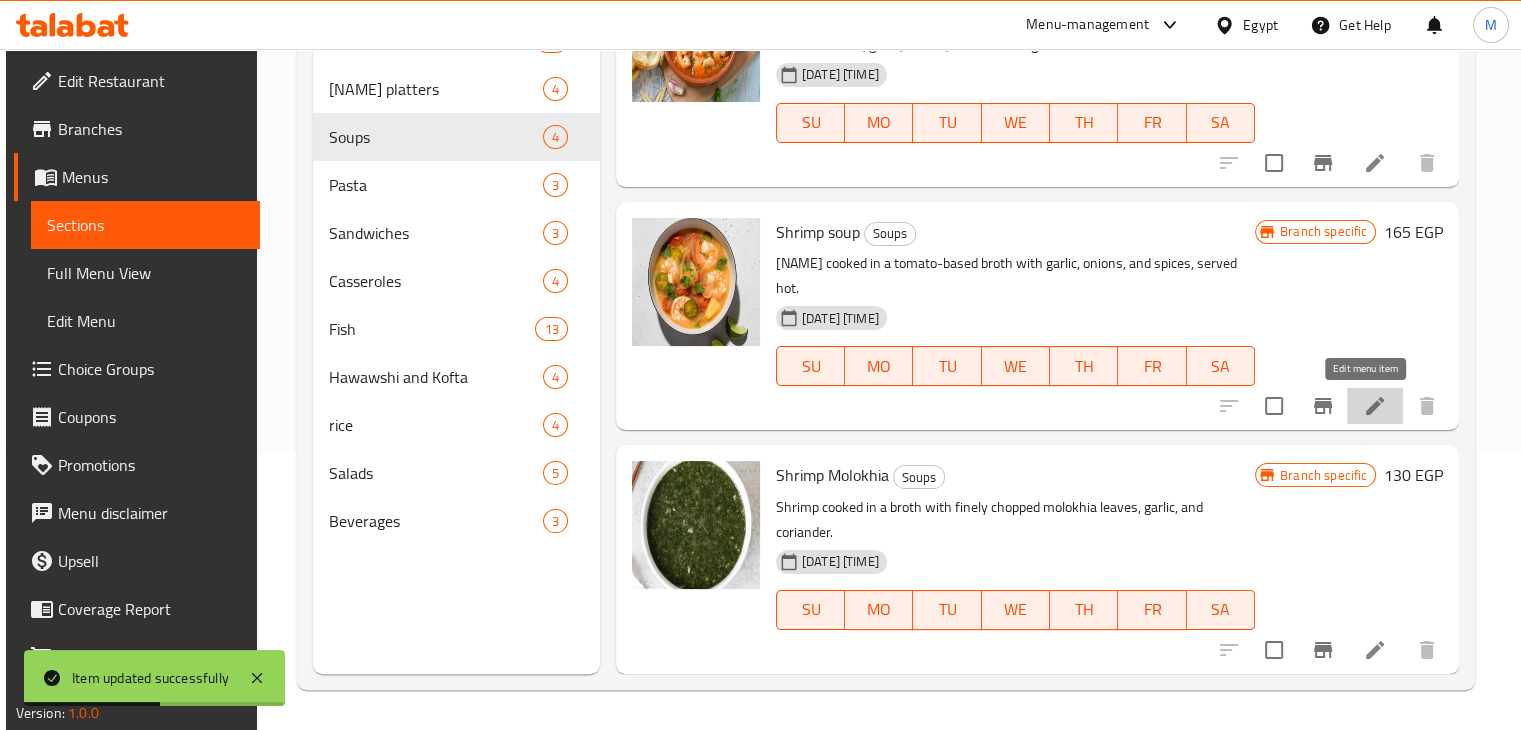 click 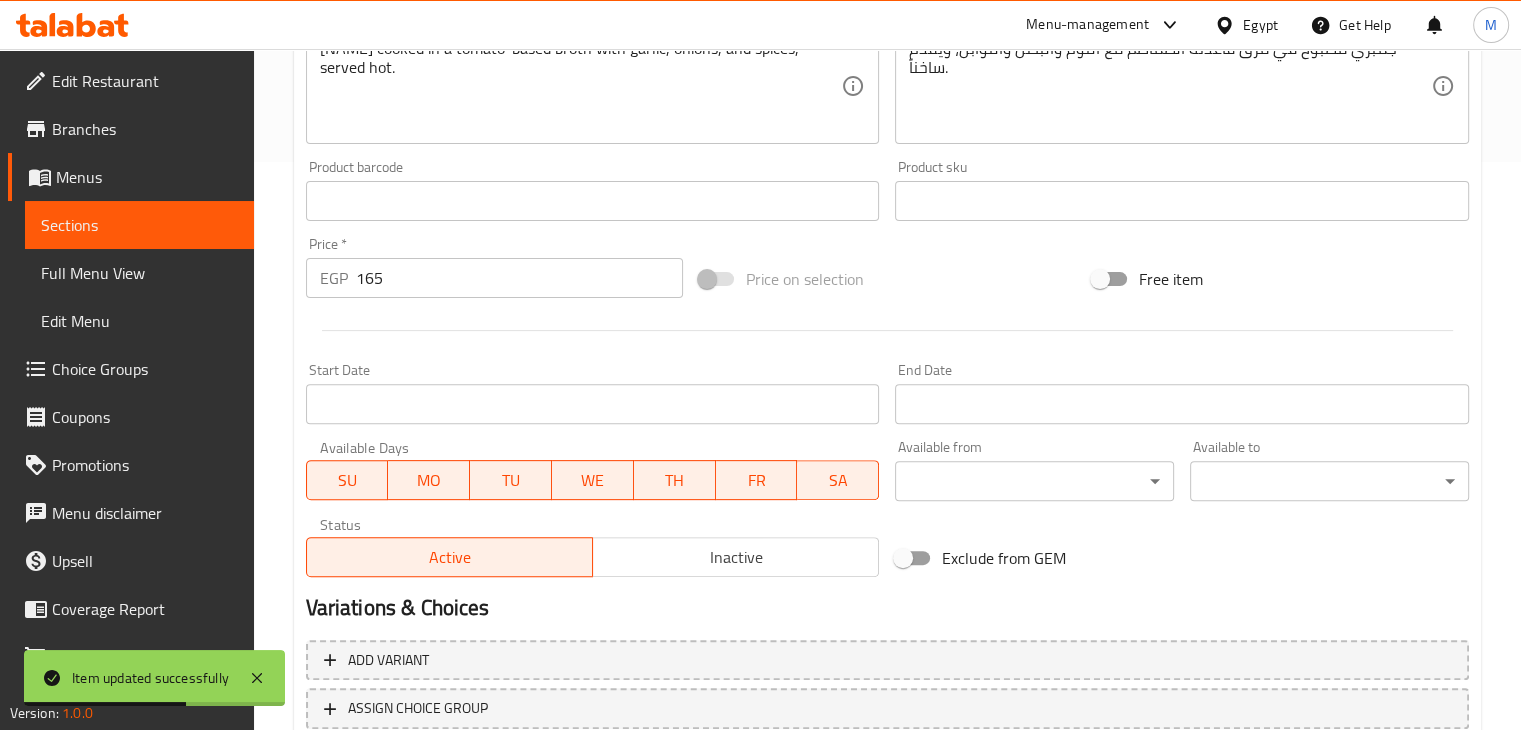 scroll, scrollTop: 711, scrollLeft: 0, axis: vertical 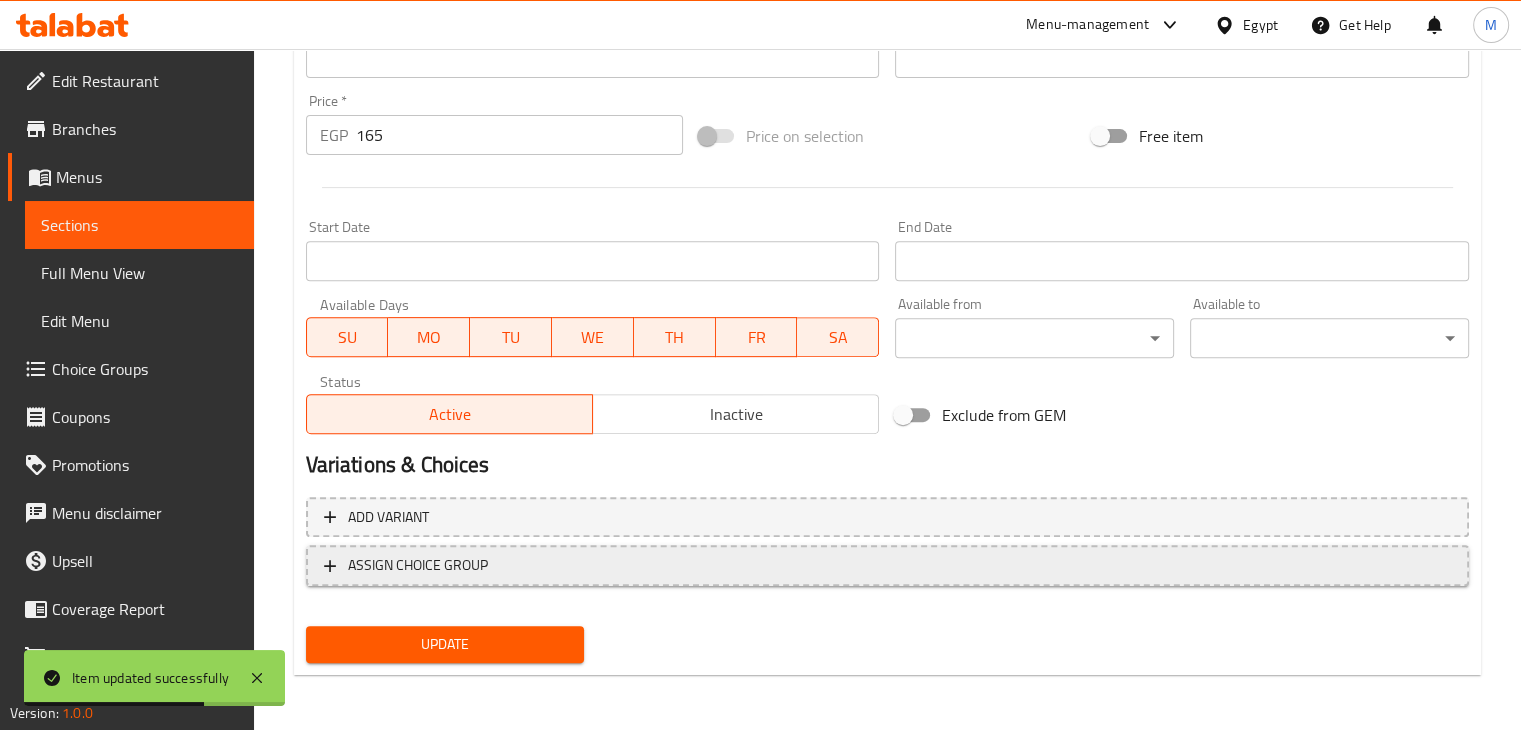 click on "ASSIGN CHOICE GROUP" at bounding box center (887, 565) 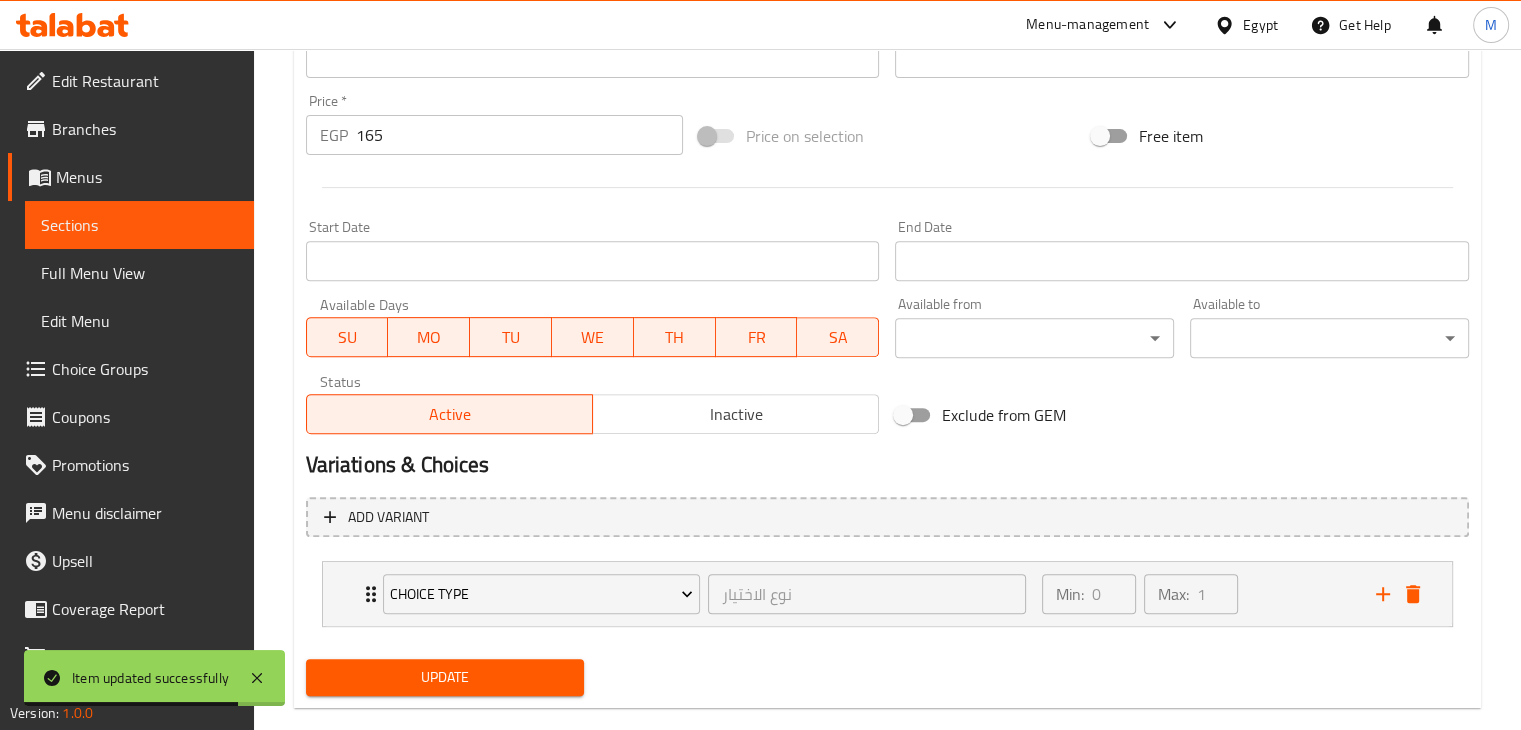 click on "Update" at bounding box center [445, 677] 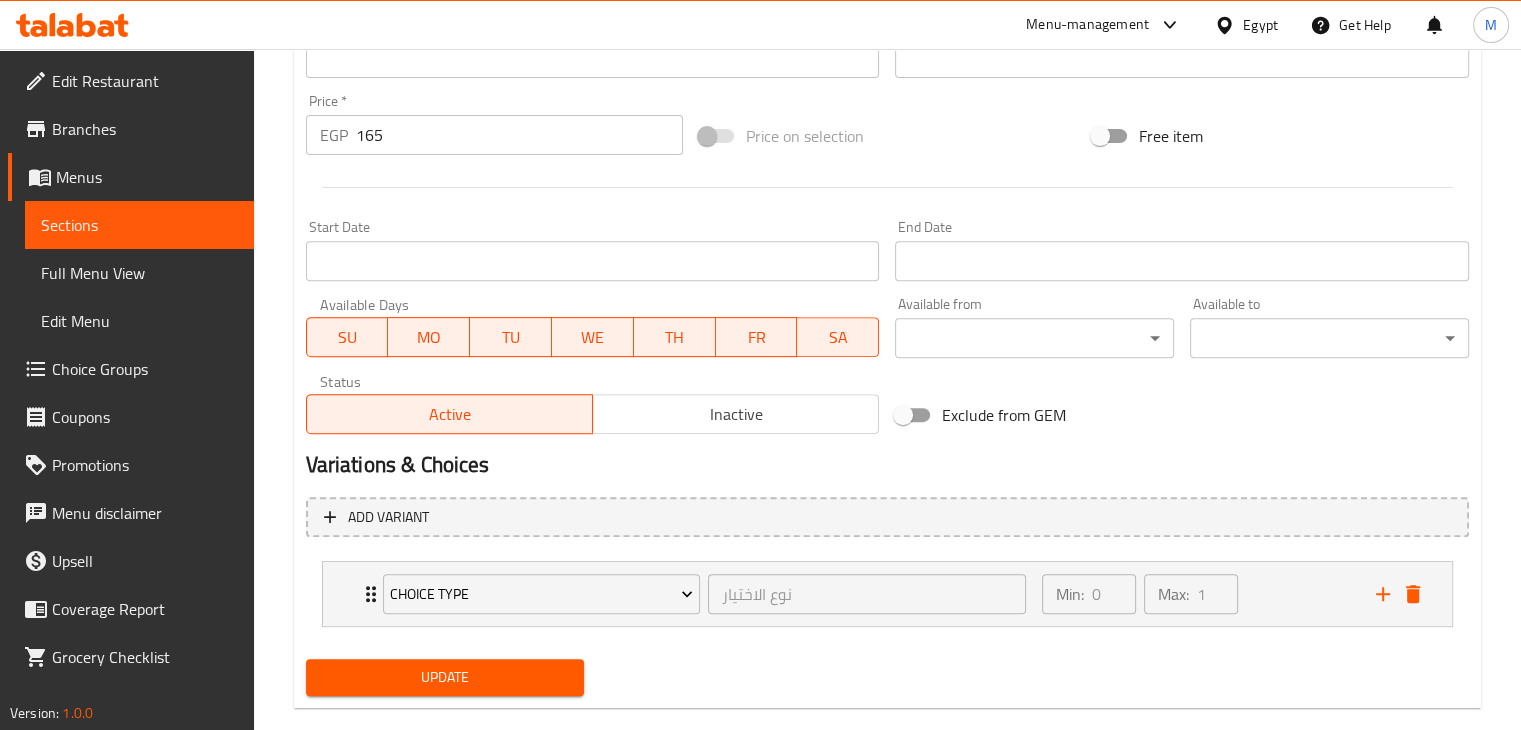 click on "Variations & Choices" at bounding box center (887, 465) 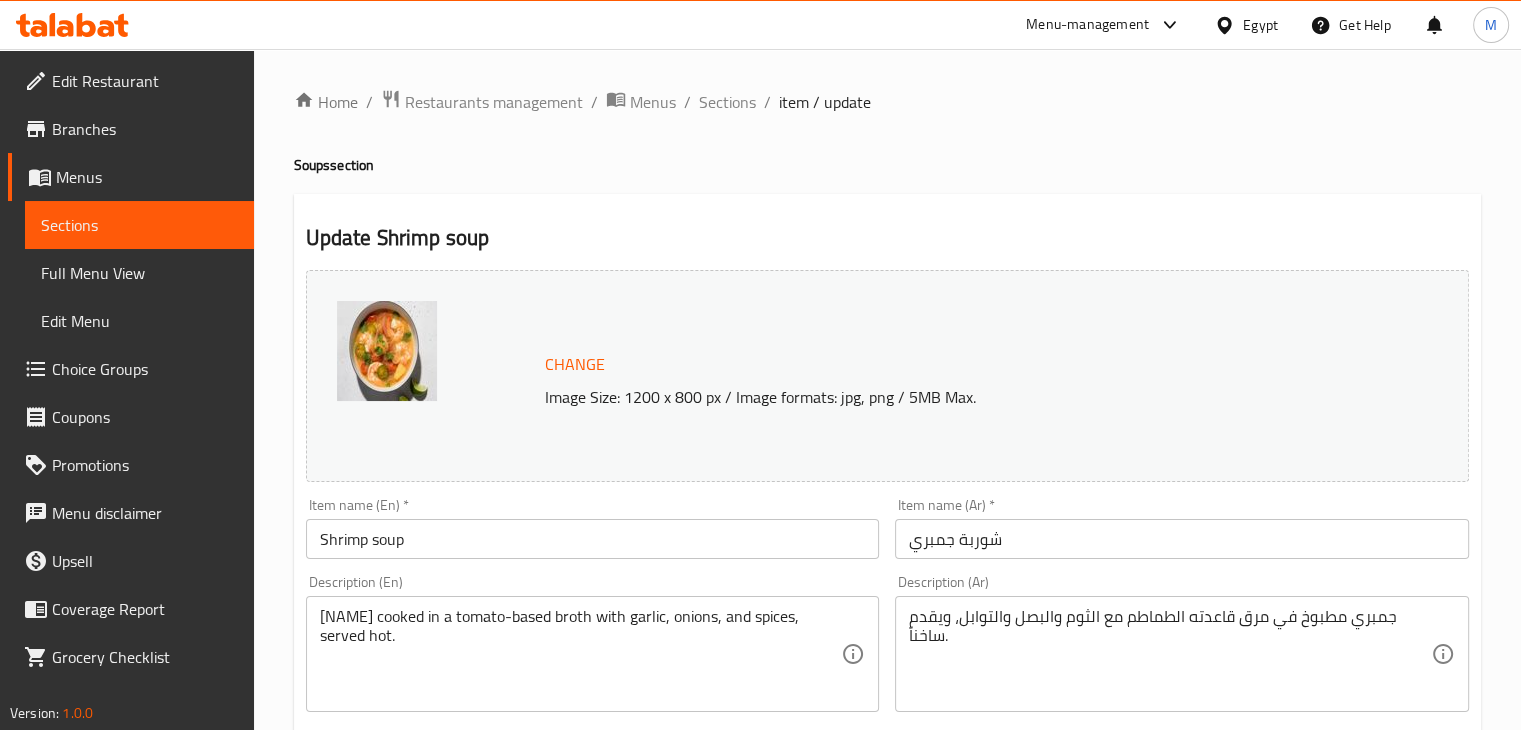 scroll, scrollTop: 0, scrollLeft: 0, axis: both 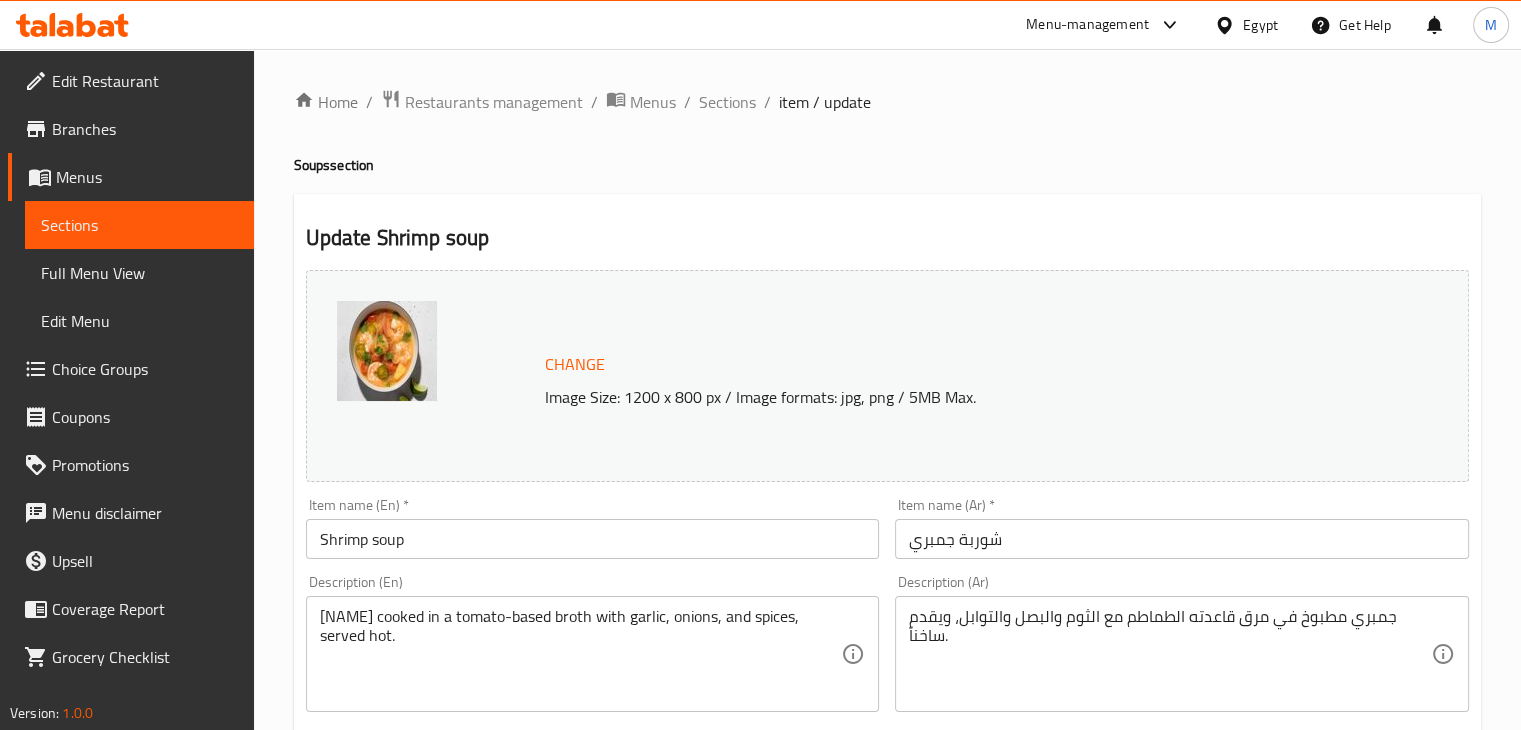 click 